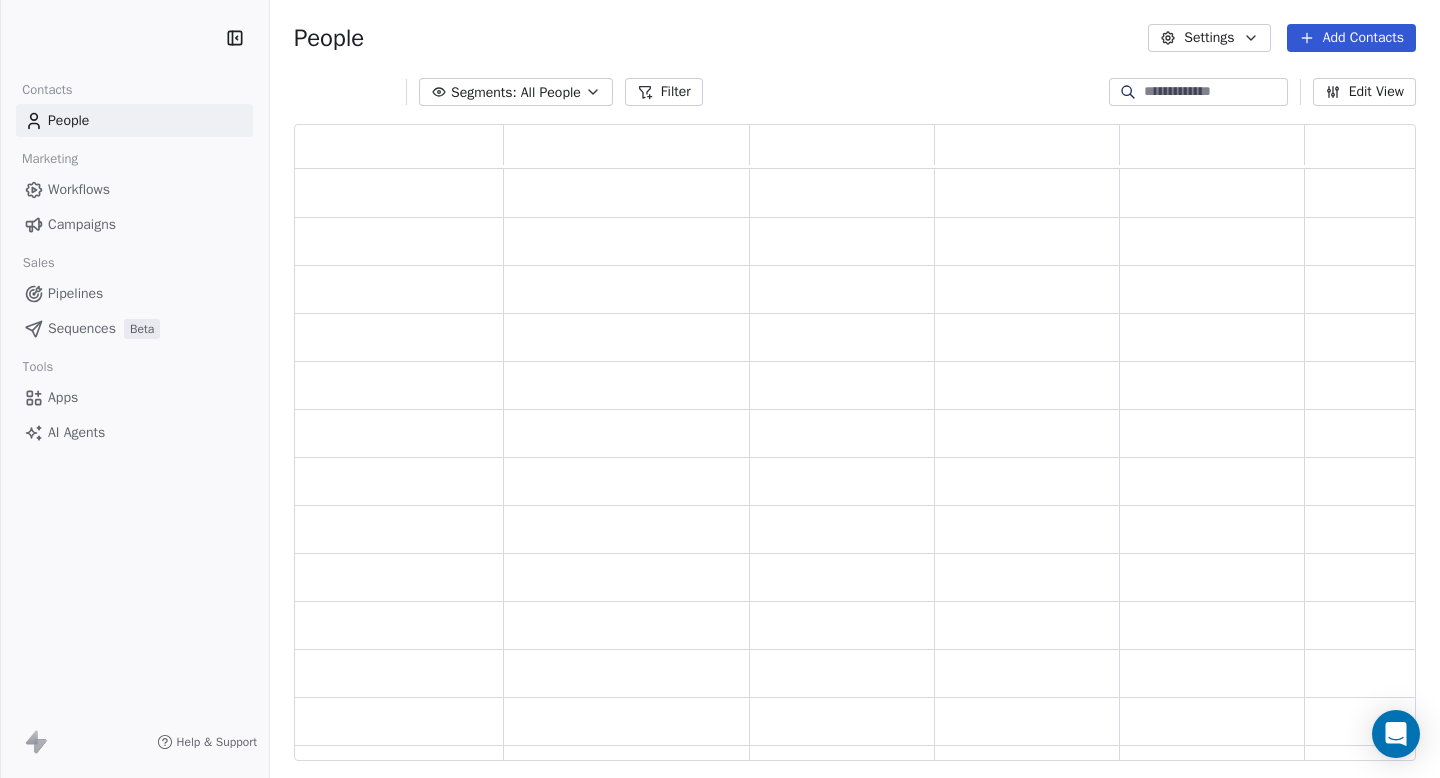 scroll, scrollTop: 0, scrollLeft: 0, axis: both 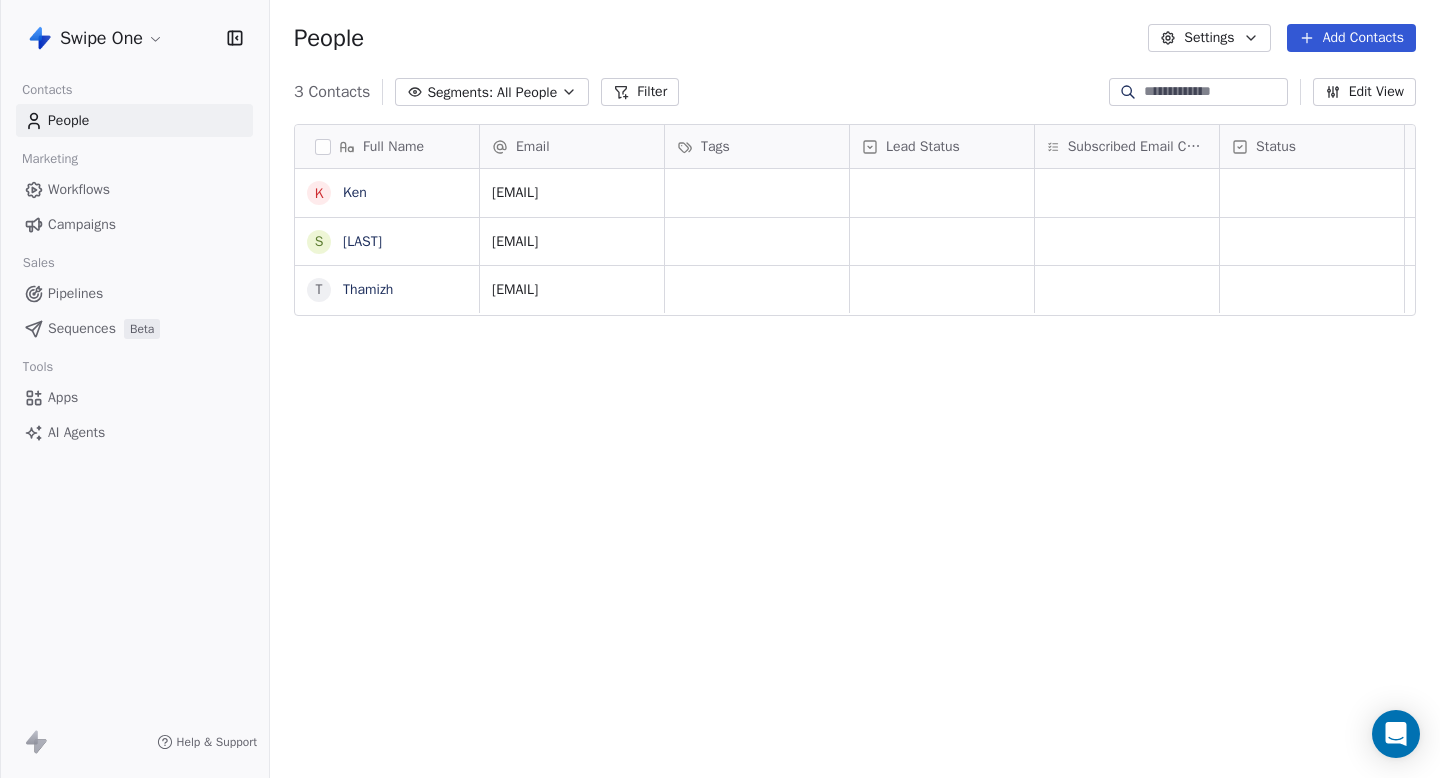 click on "[COMPANY] Contacts People Marketing Workflows Campaigns Sales Pipelines Sequences Beta Tools Apps AI Agents Help & Support People Settings Add Contacts 3 Contacts Segments: All People Filter Edit View Tag Add to Sequence Full Name K [LAST] [LAST] T [LAST] Email Tags Lead Status Subscribed Email Categories Status [EMAIL] [EMAIL] [EMAIL]
To pick up a draggable item, press the space bar.
While dragging, use the arrow keys to move the item.
Press space again to drop the item in its new position, or press escape to cancel." at bounding box center (720, 389) 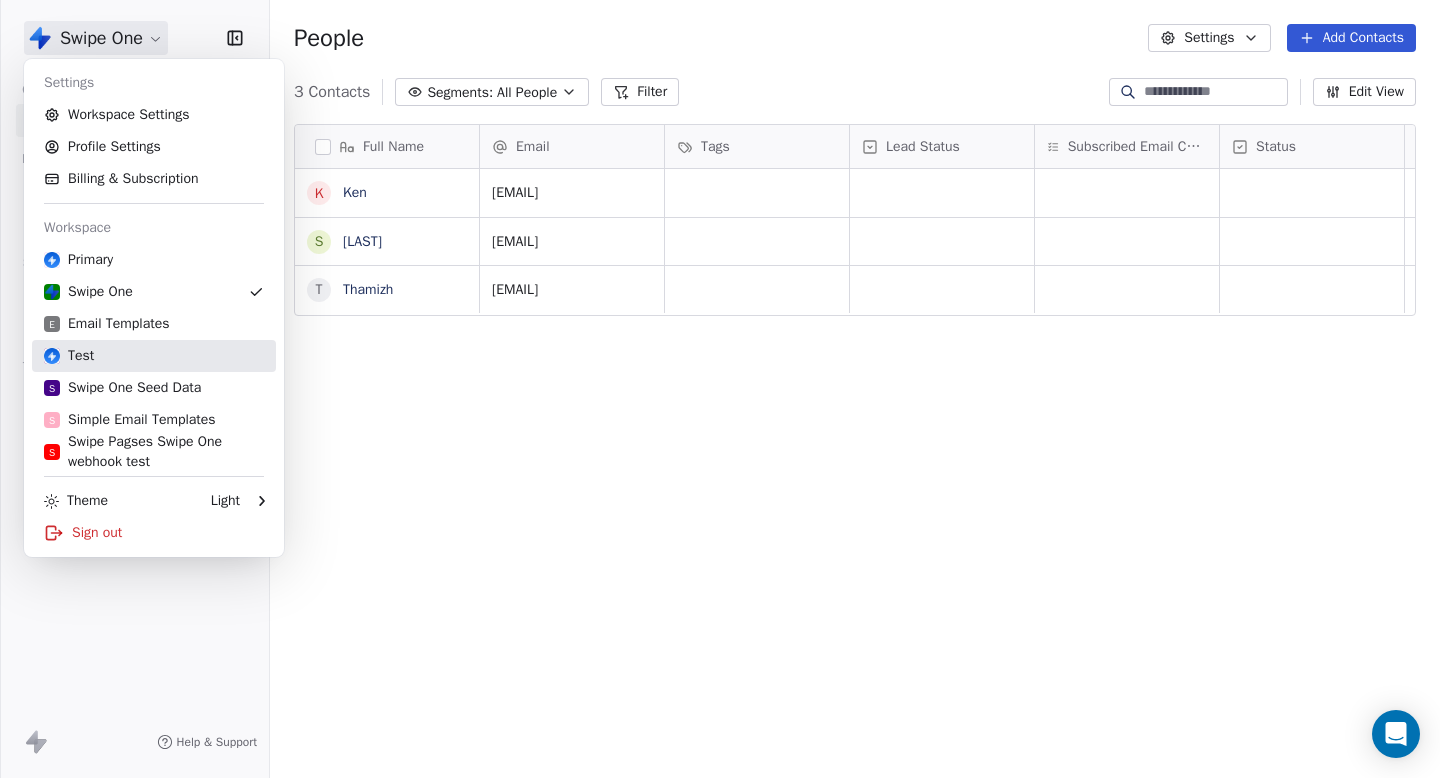 click on "Test" at bounding box center [154, 356] 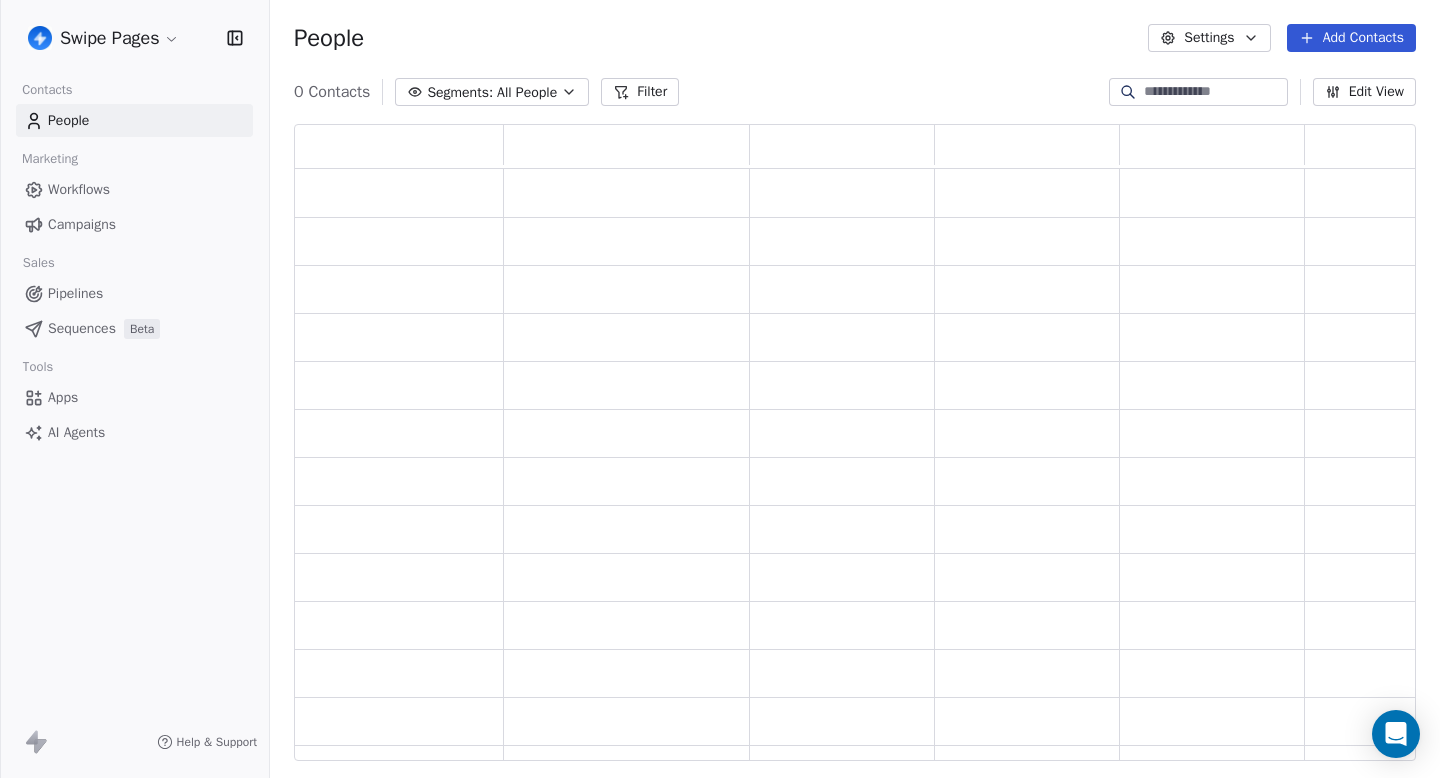 scroll, scrollTop: 1, scrollLeft: 1, axis: both 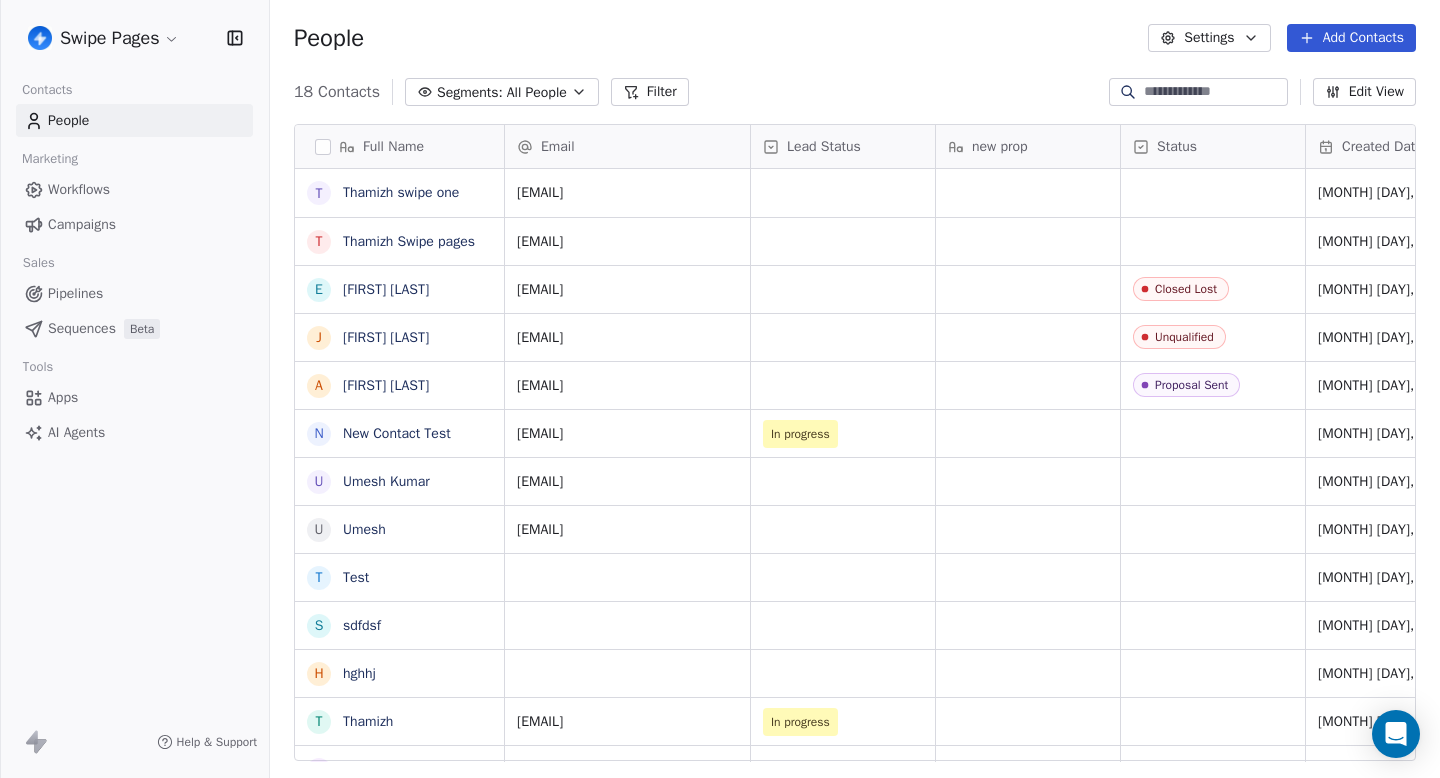 click on "Campaigns" at bounding box center [134, 224] 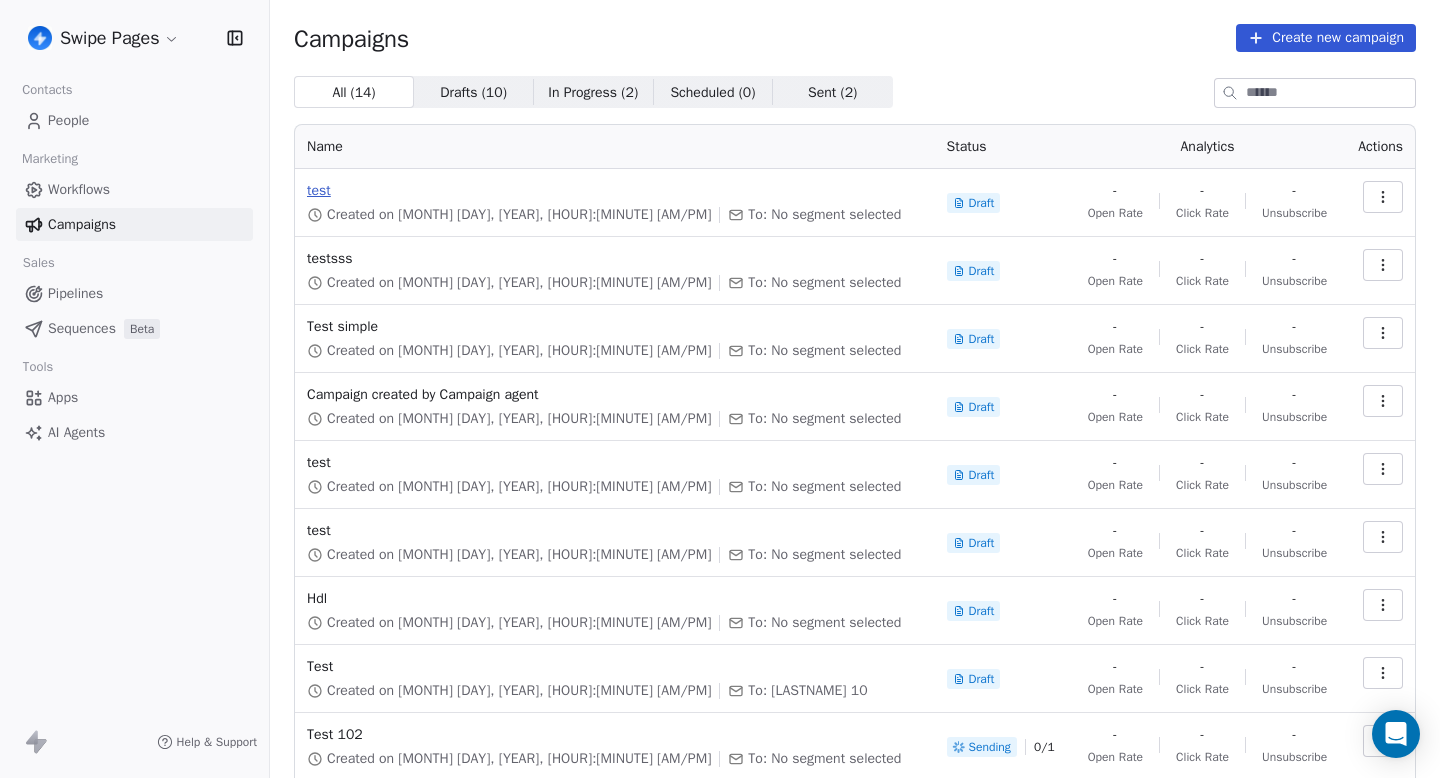 click on "test" at bounding box center (615, 191) 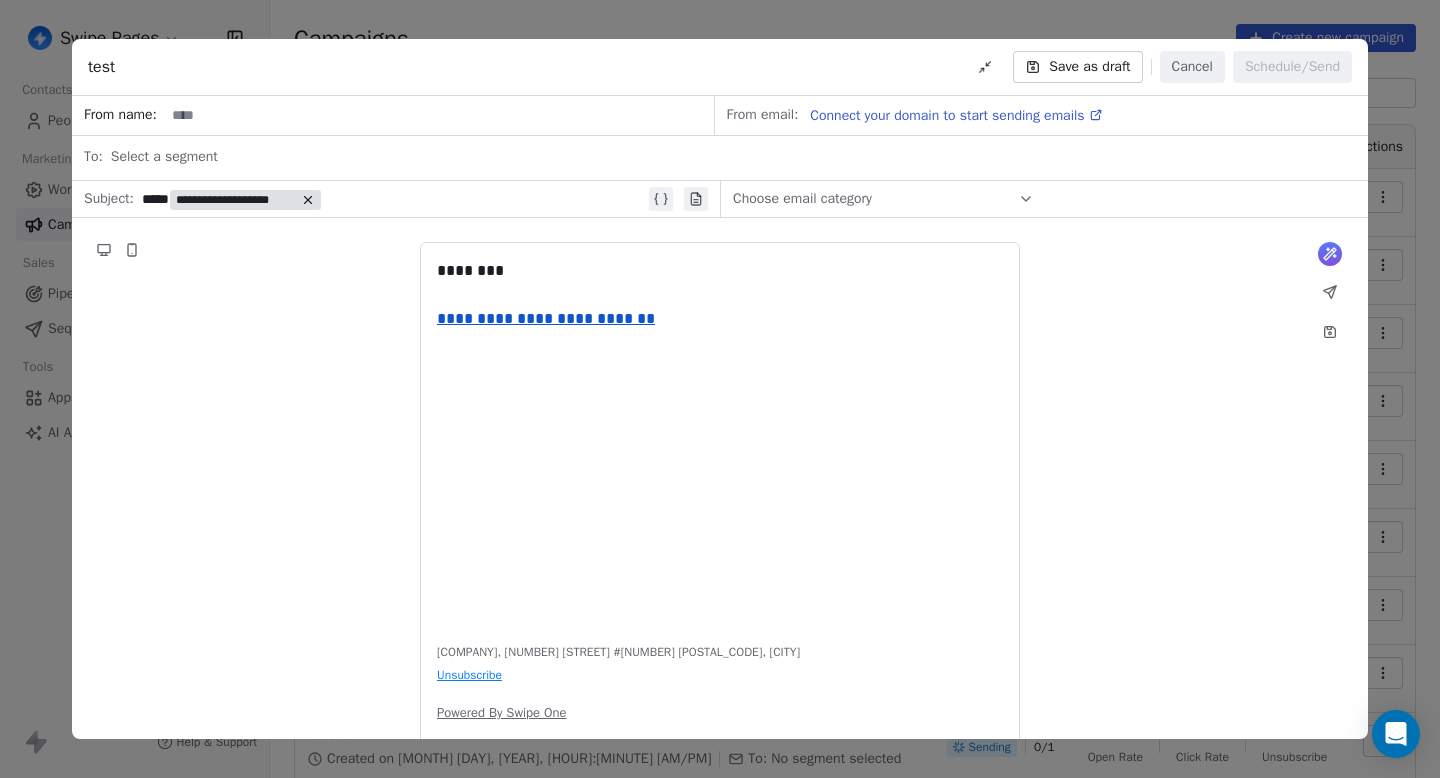 click on "Select a segment" at bounding box center [733, 157] 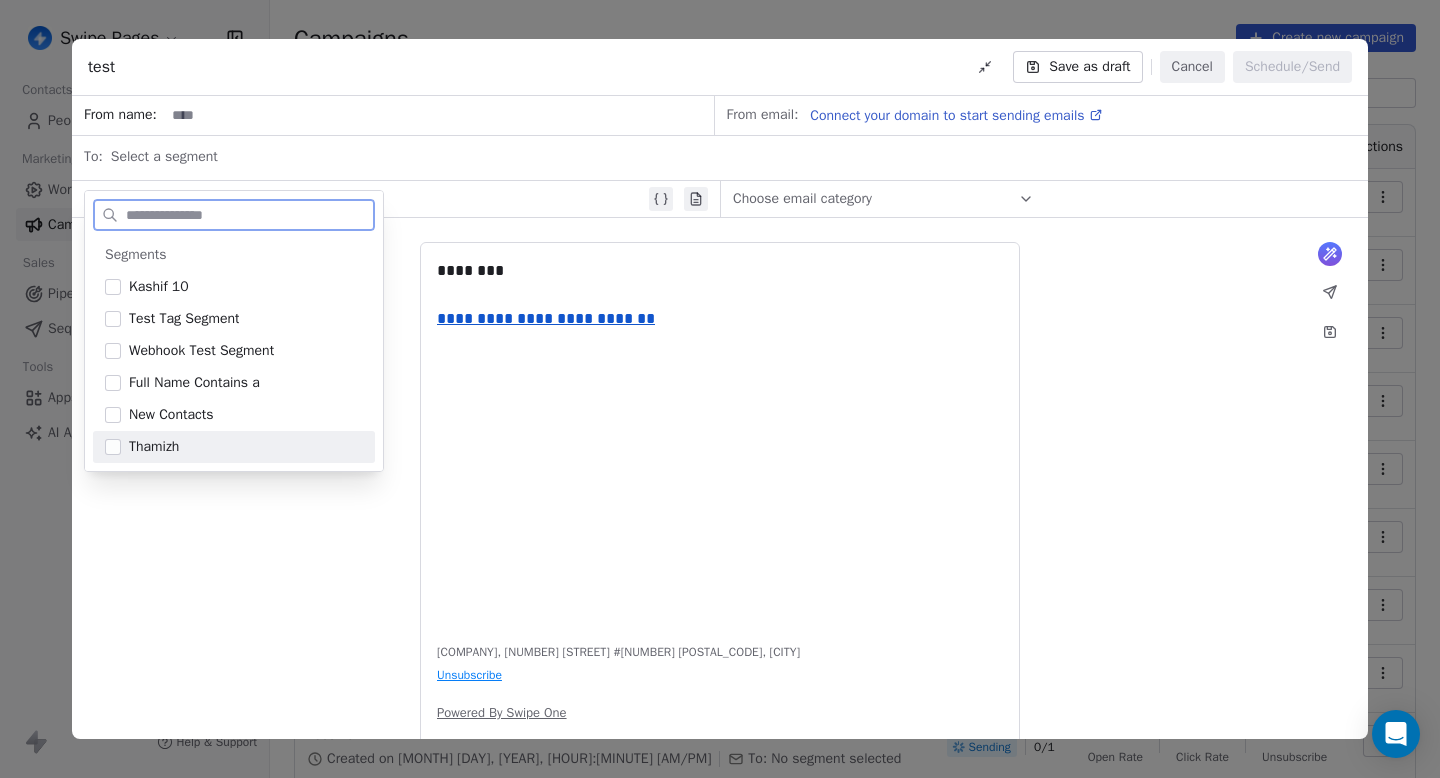 click on "Thamizh" at bounding box center (246, 447) 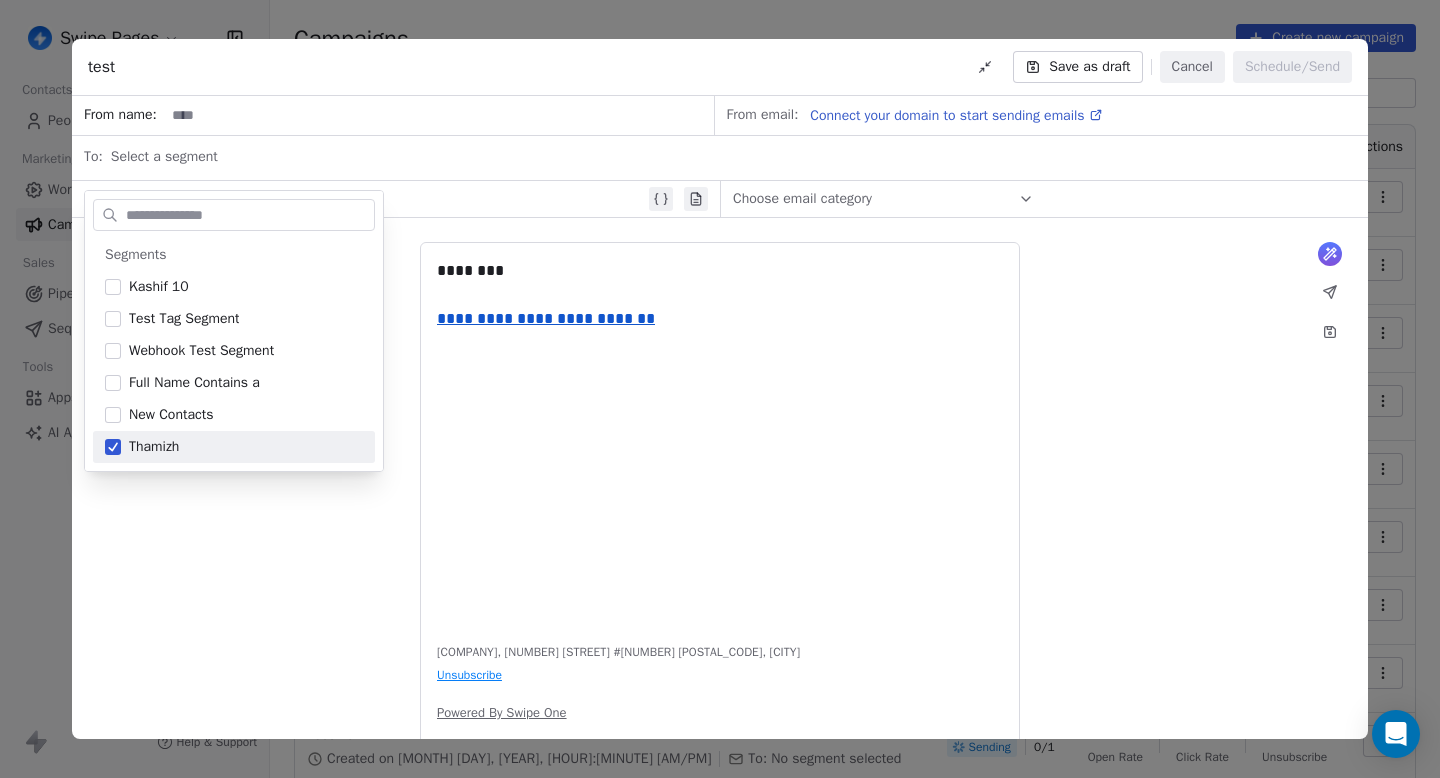 click on "**********" at bounding box center (720, 499) 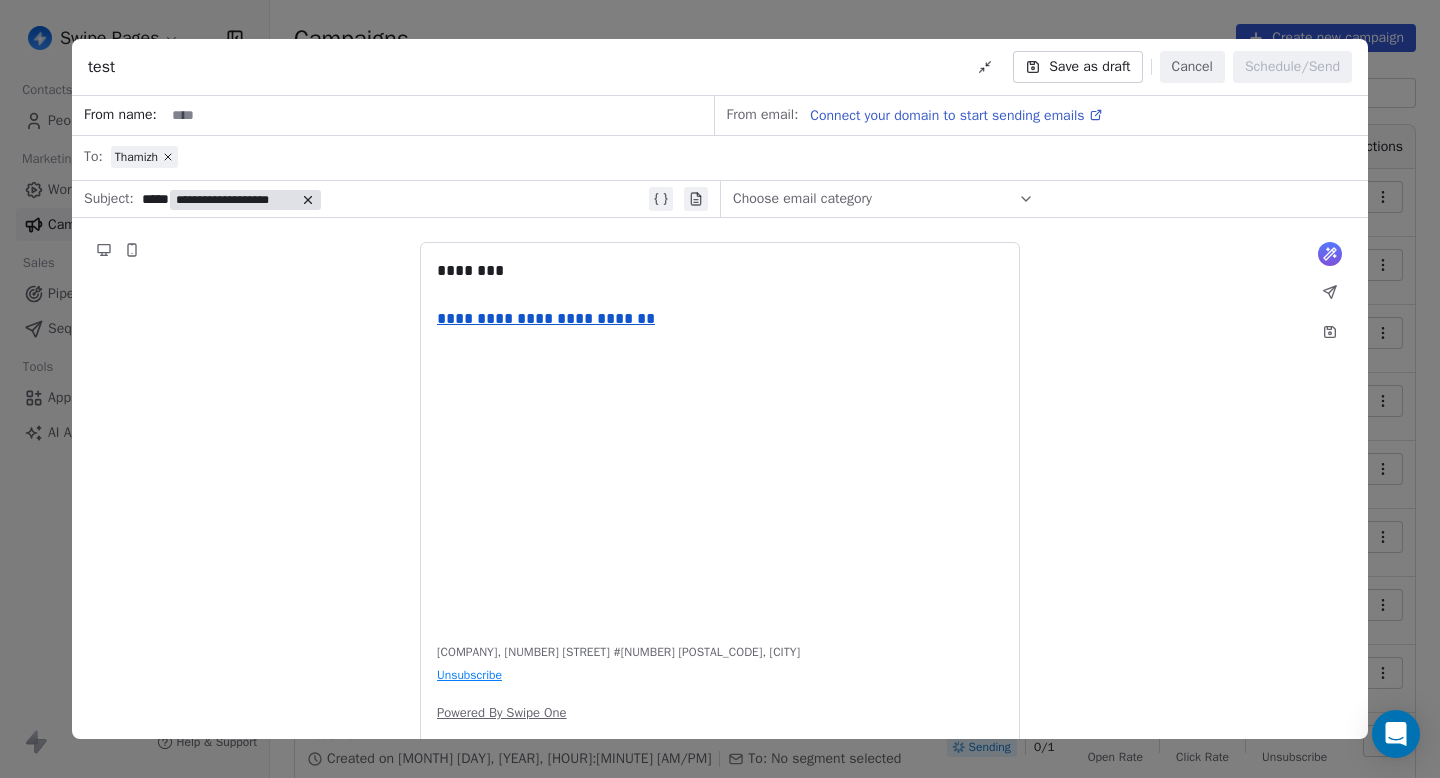 click on "**********" at bounding box center (393, 199) 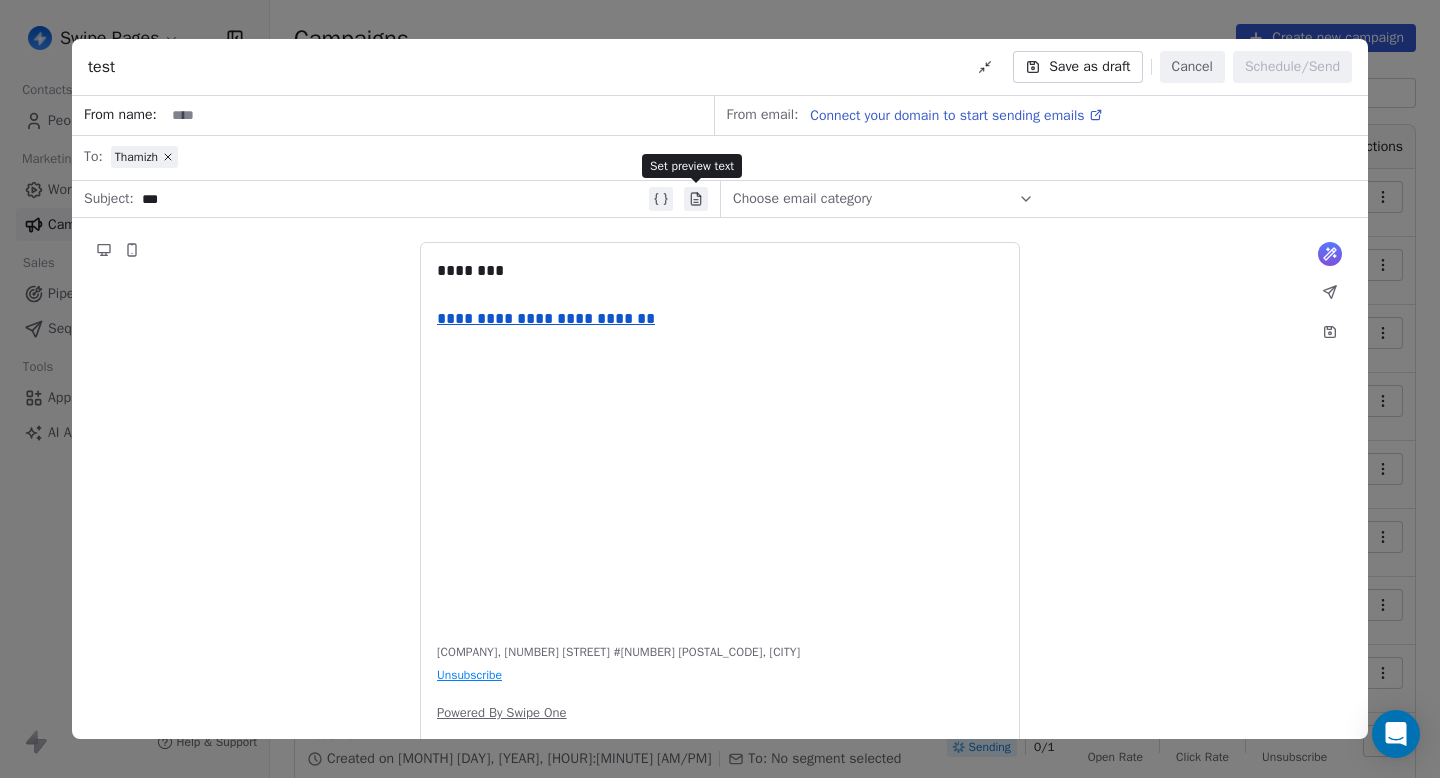 click 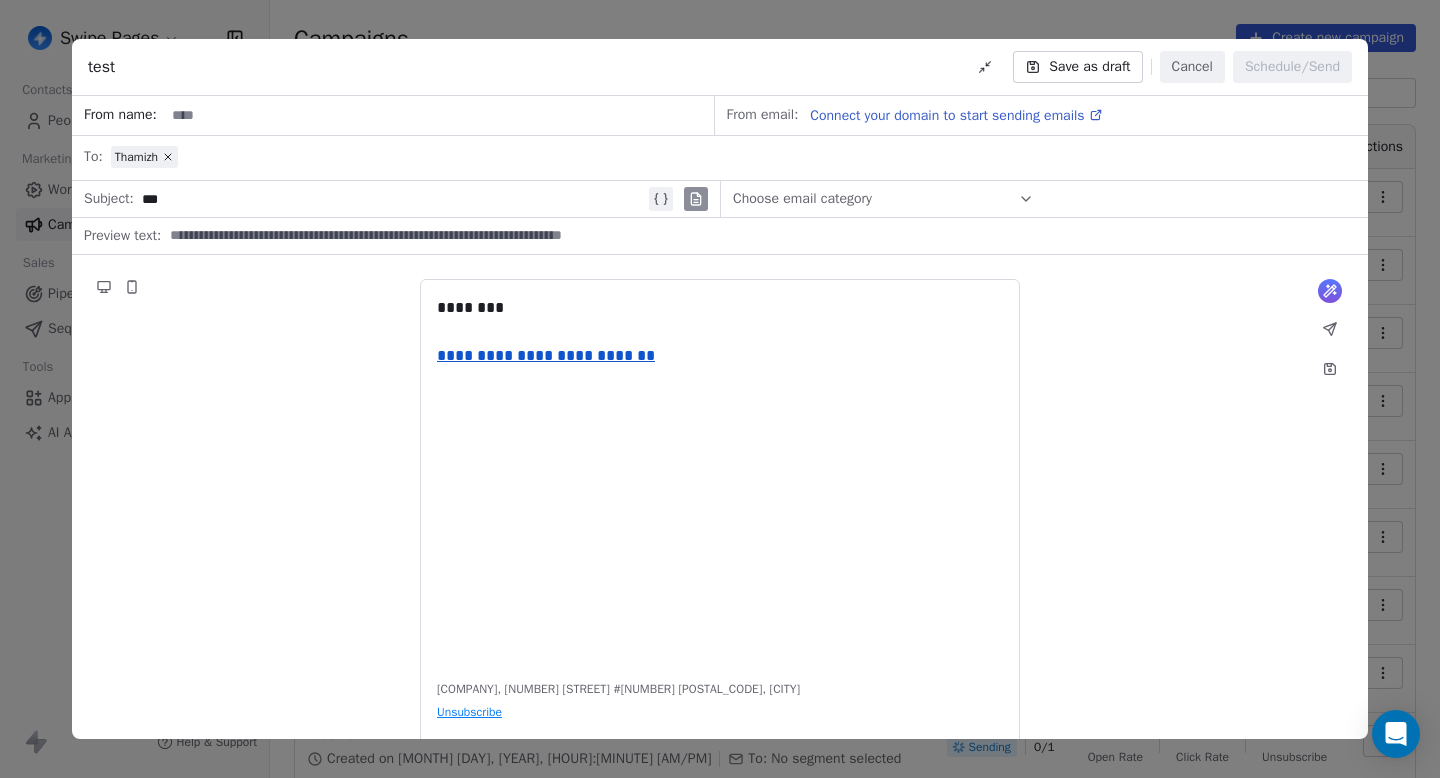 click 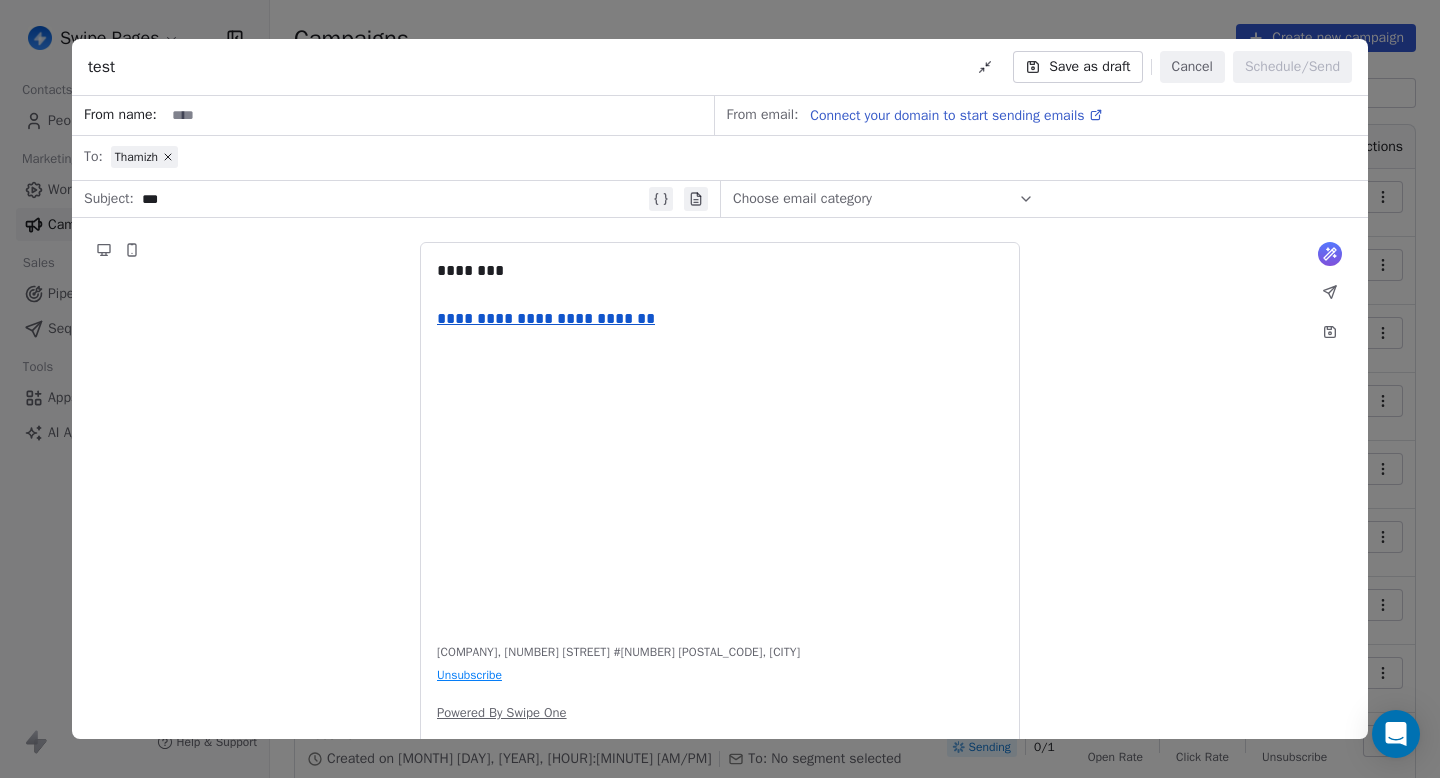 click 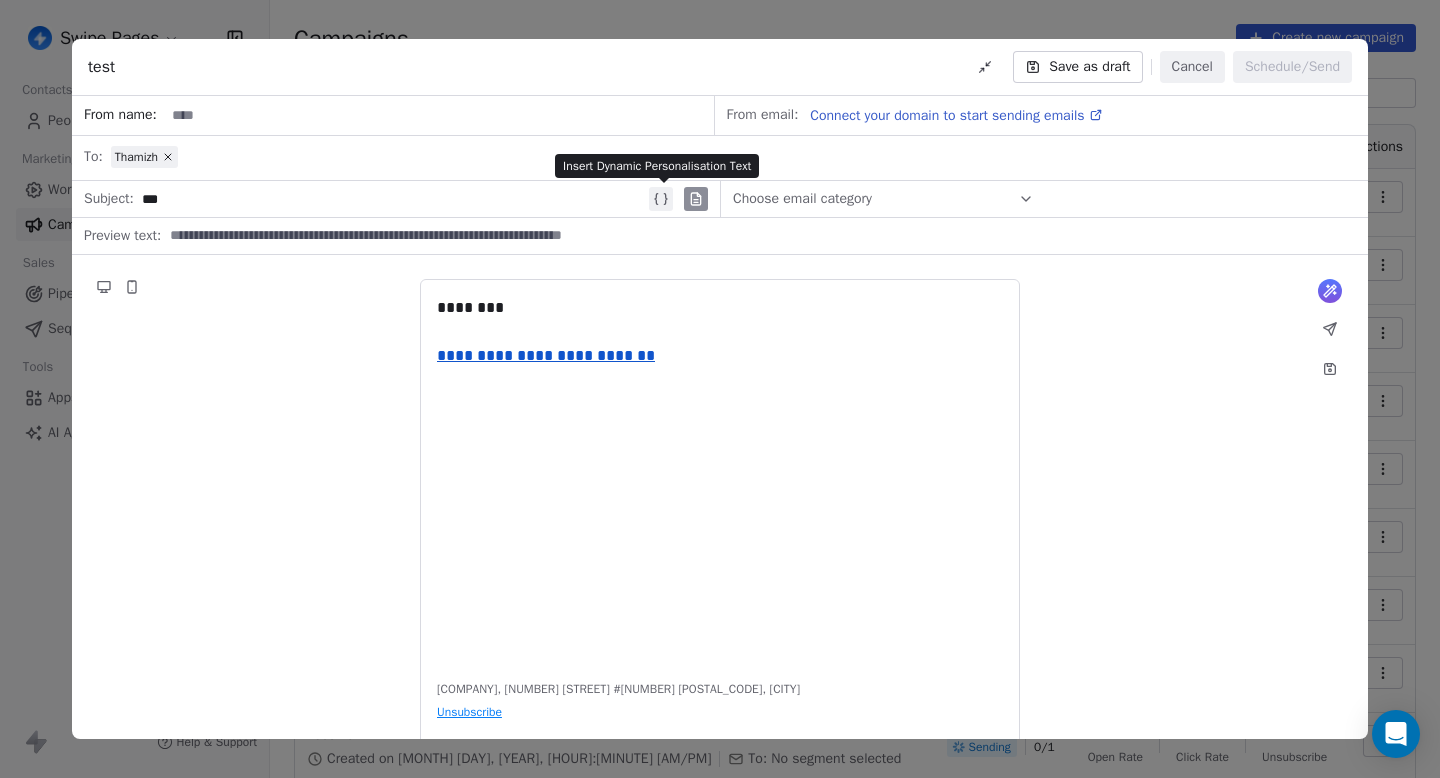 click 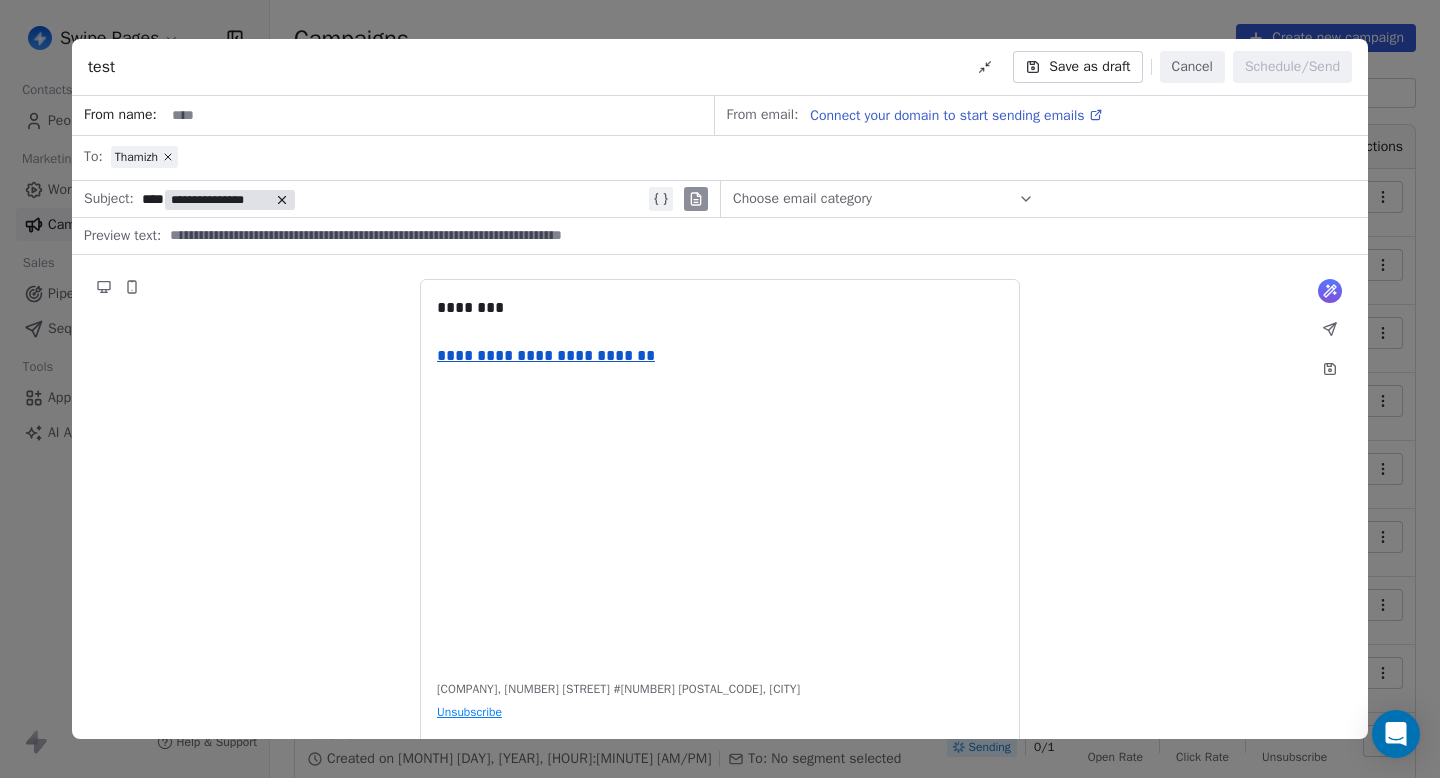 click on "**********" at bounding box center (220, 200) 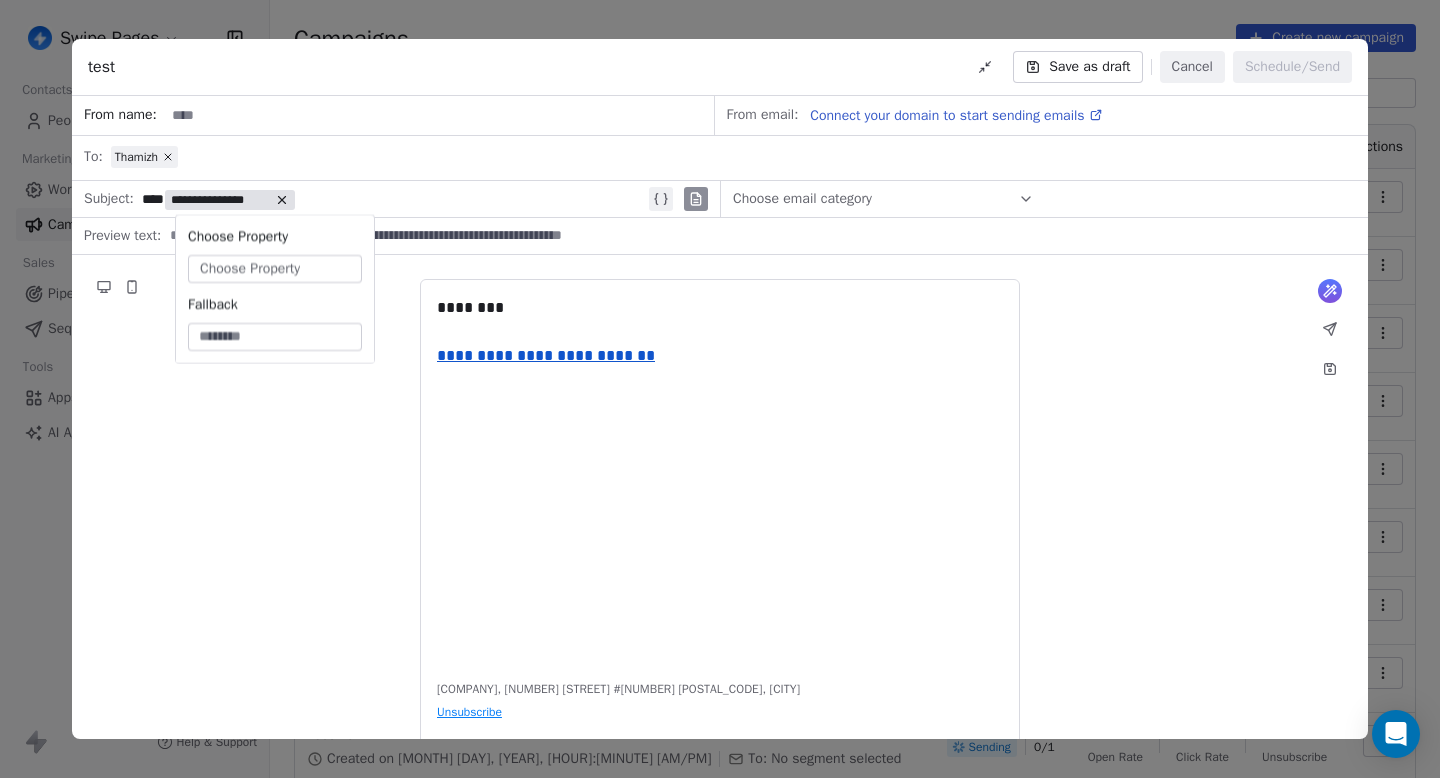 click on "Choose Property" at bounding box center (250, 269) 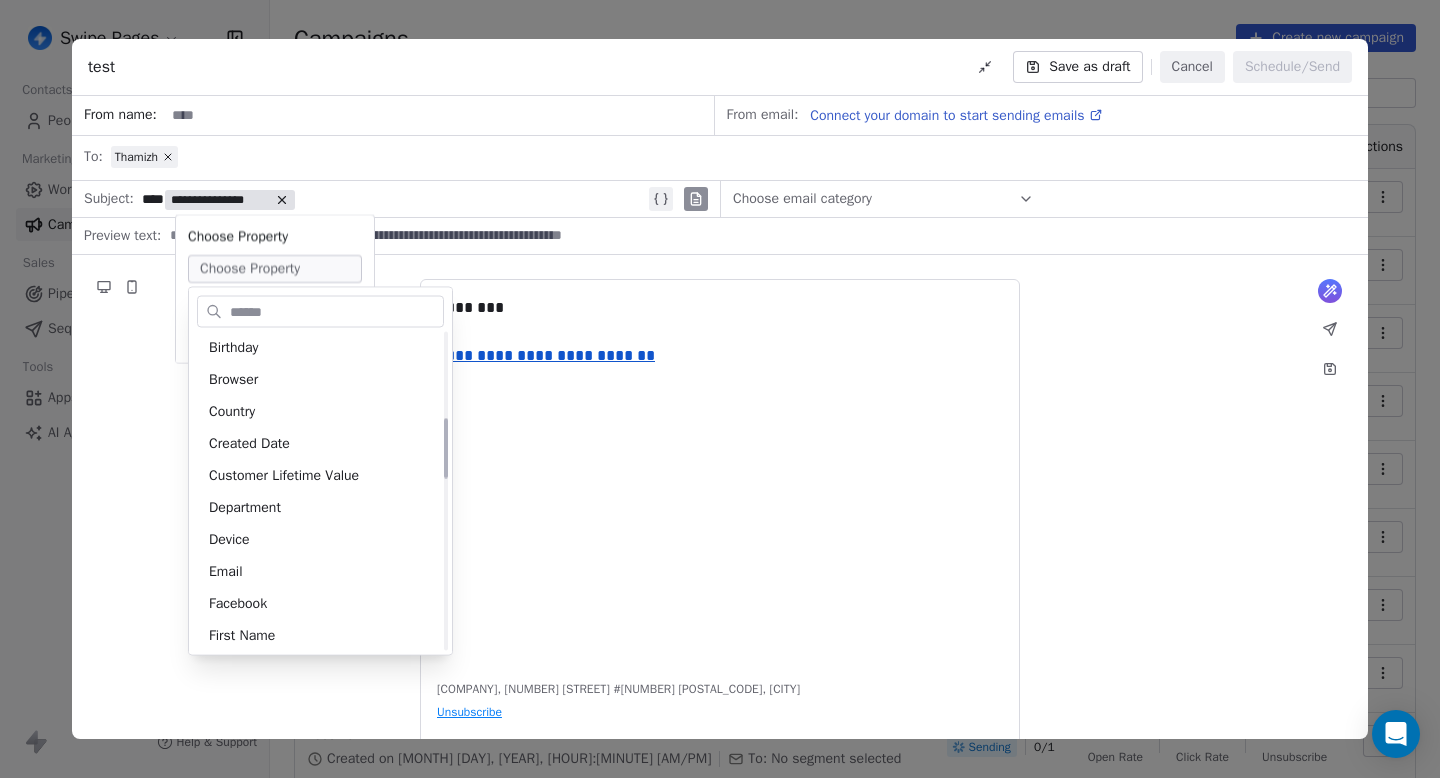 scroll, scrollTop: 468, scrollLeft: 0, axis: vertical 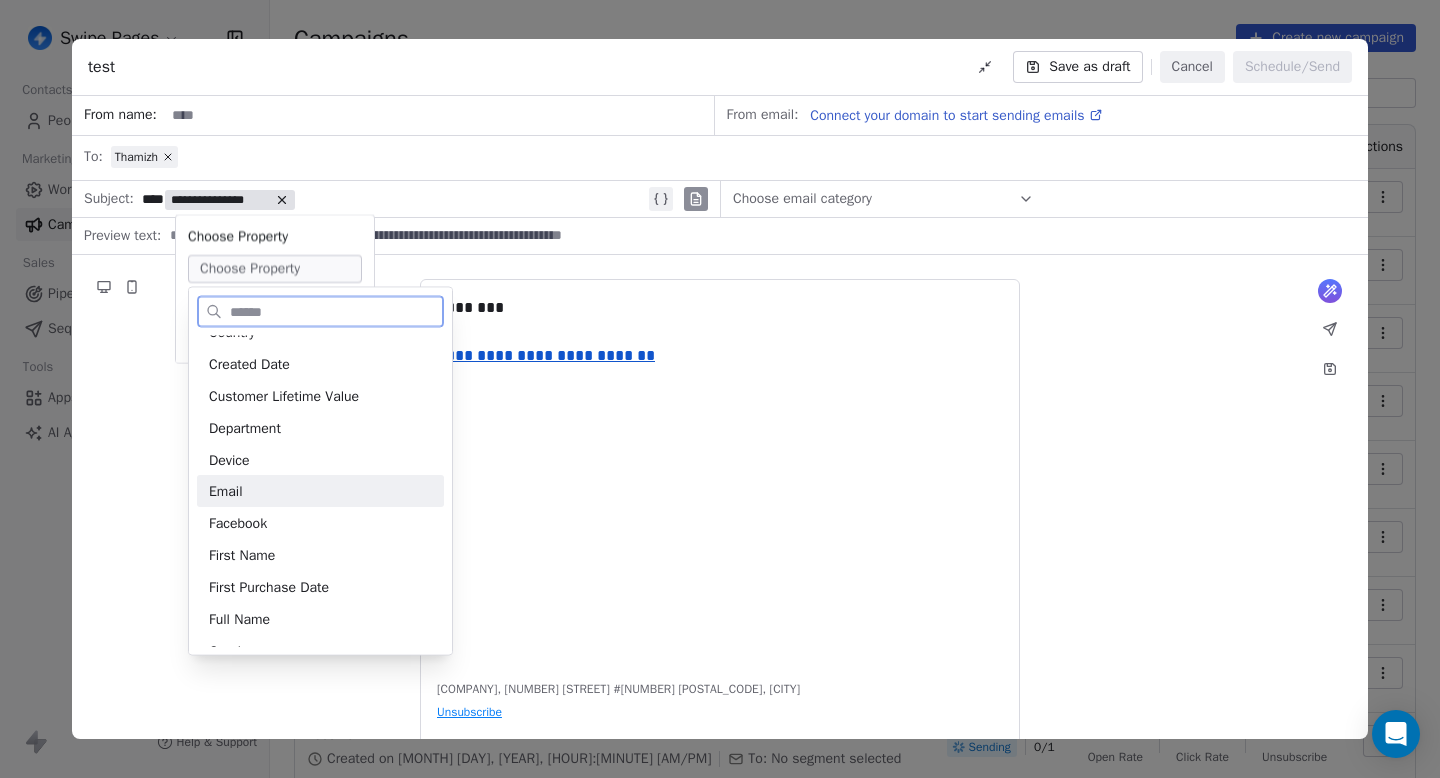 click on "Email" at bounding box center (320, 492) 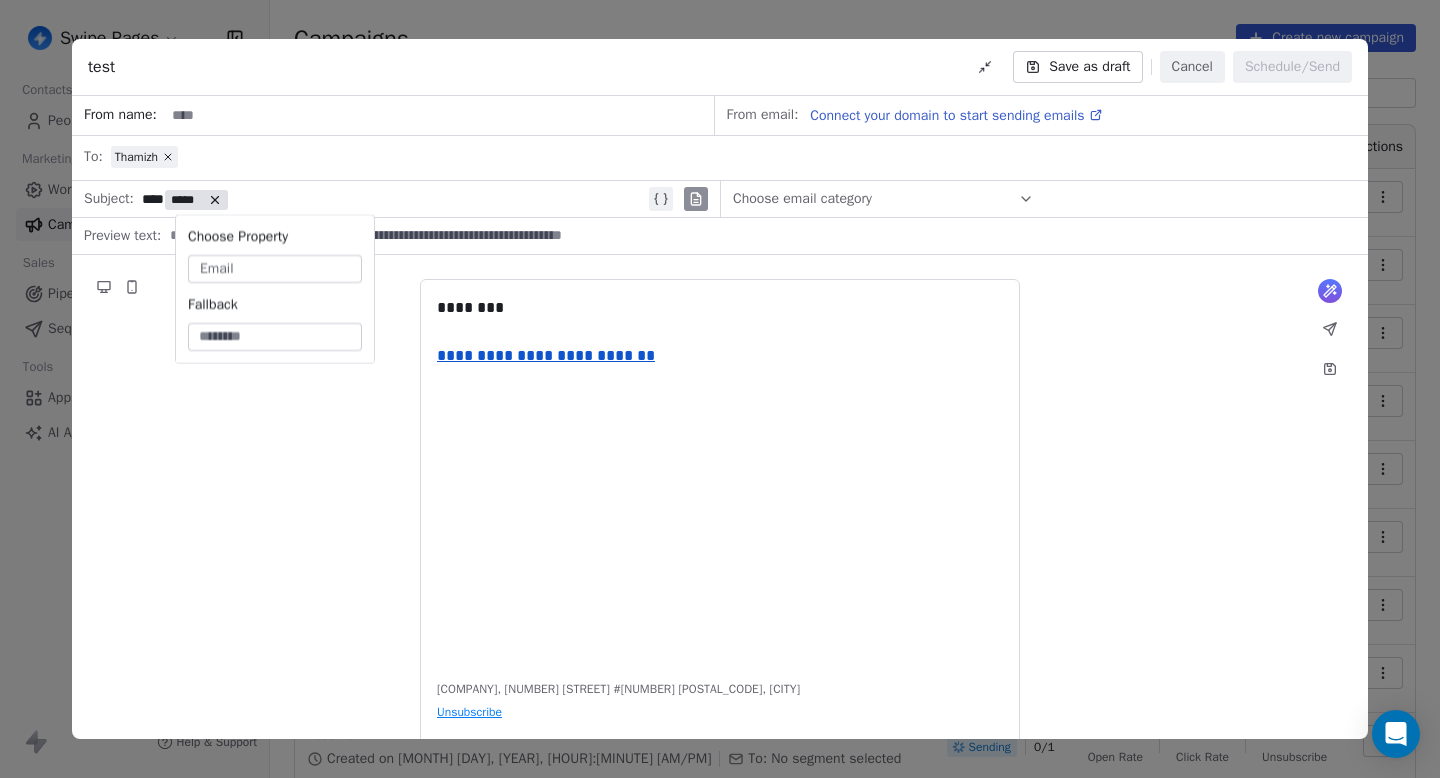 click on "*** *****" at bounding box center (393, 199) 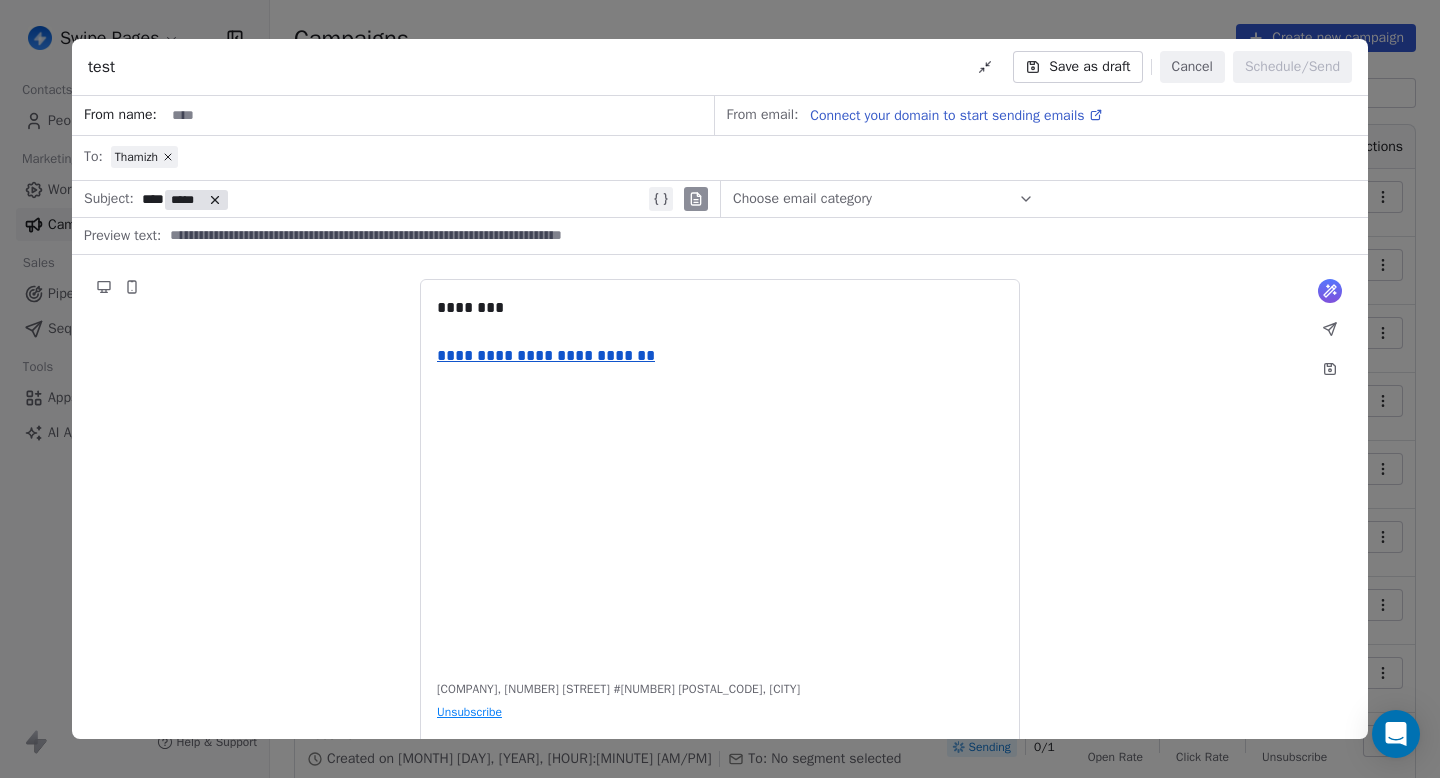 click at bounding box center (757, 236) 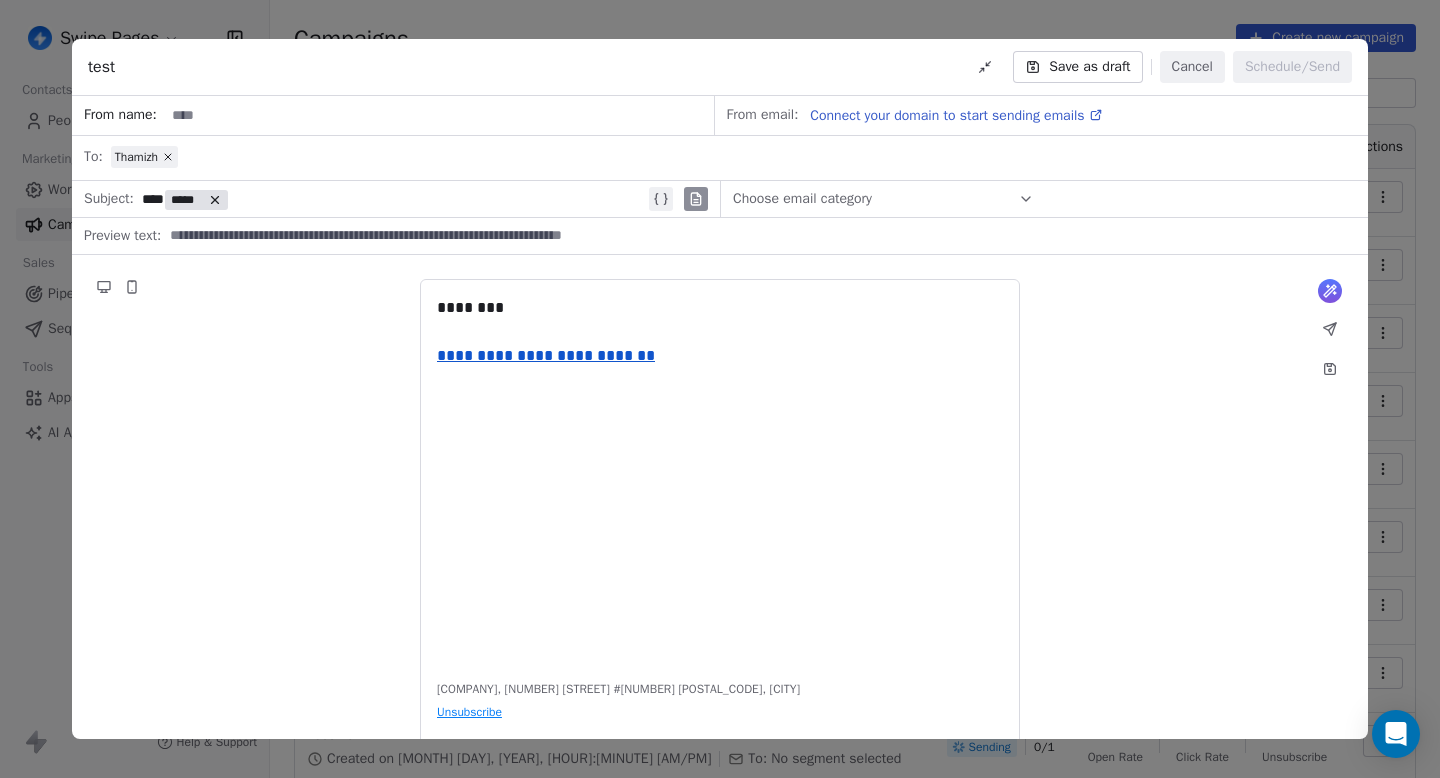 click on "*** *****" at bounding box center (393, 199) 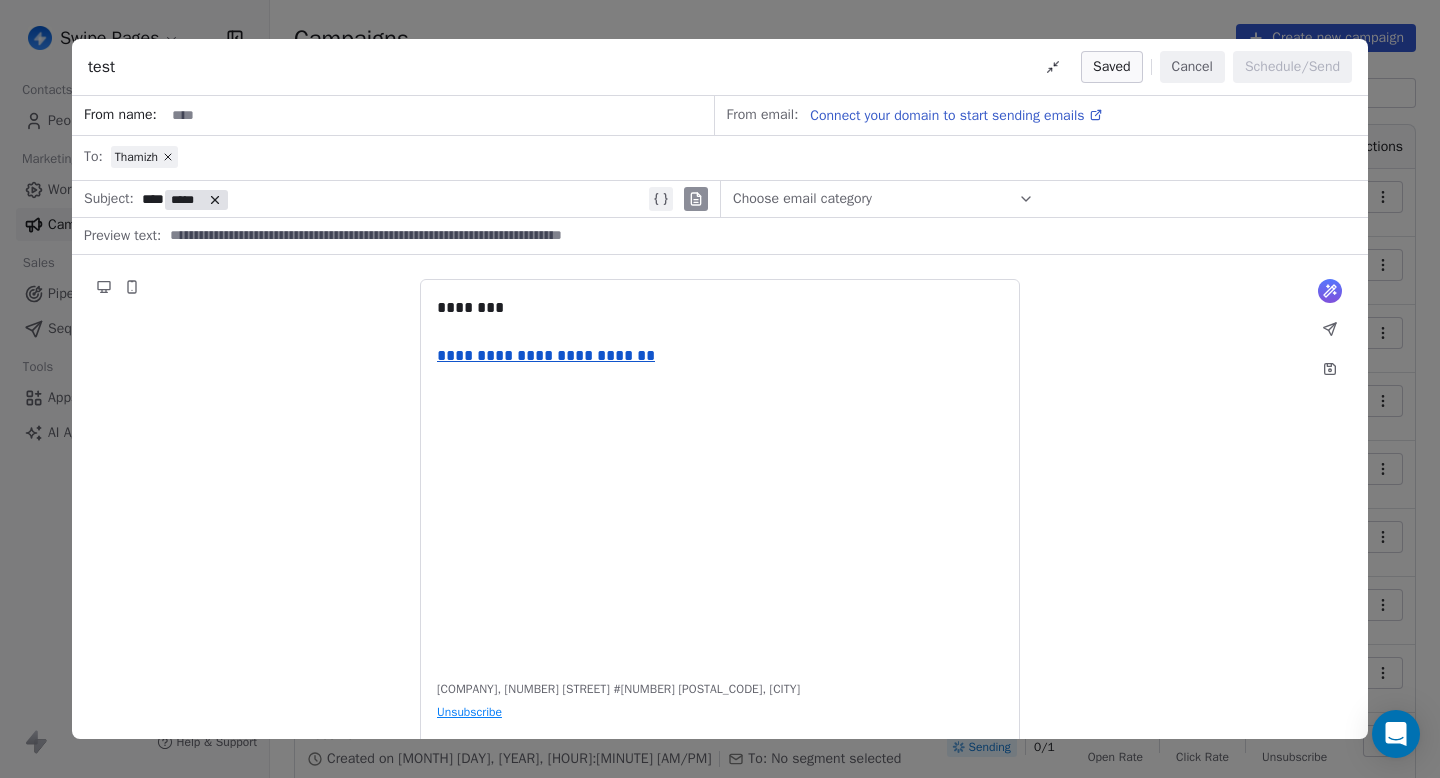 click at bounding box center (757, 236) 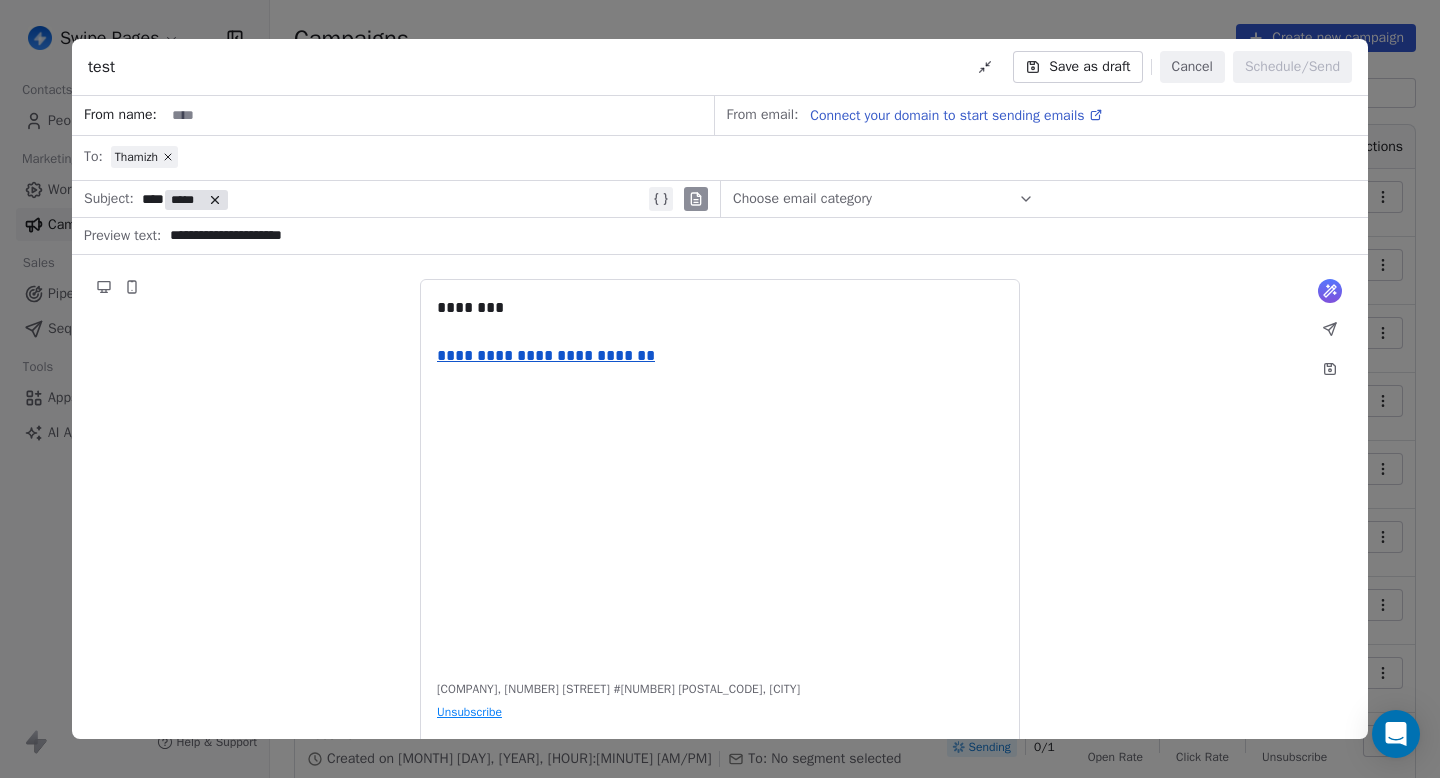 type on "**********" 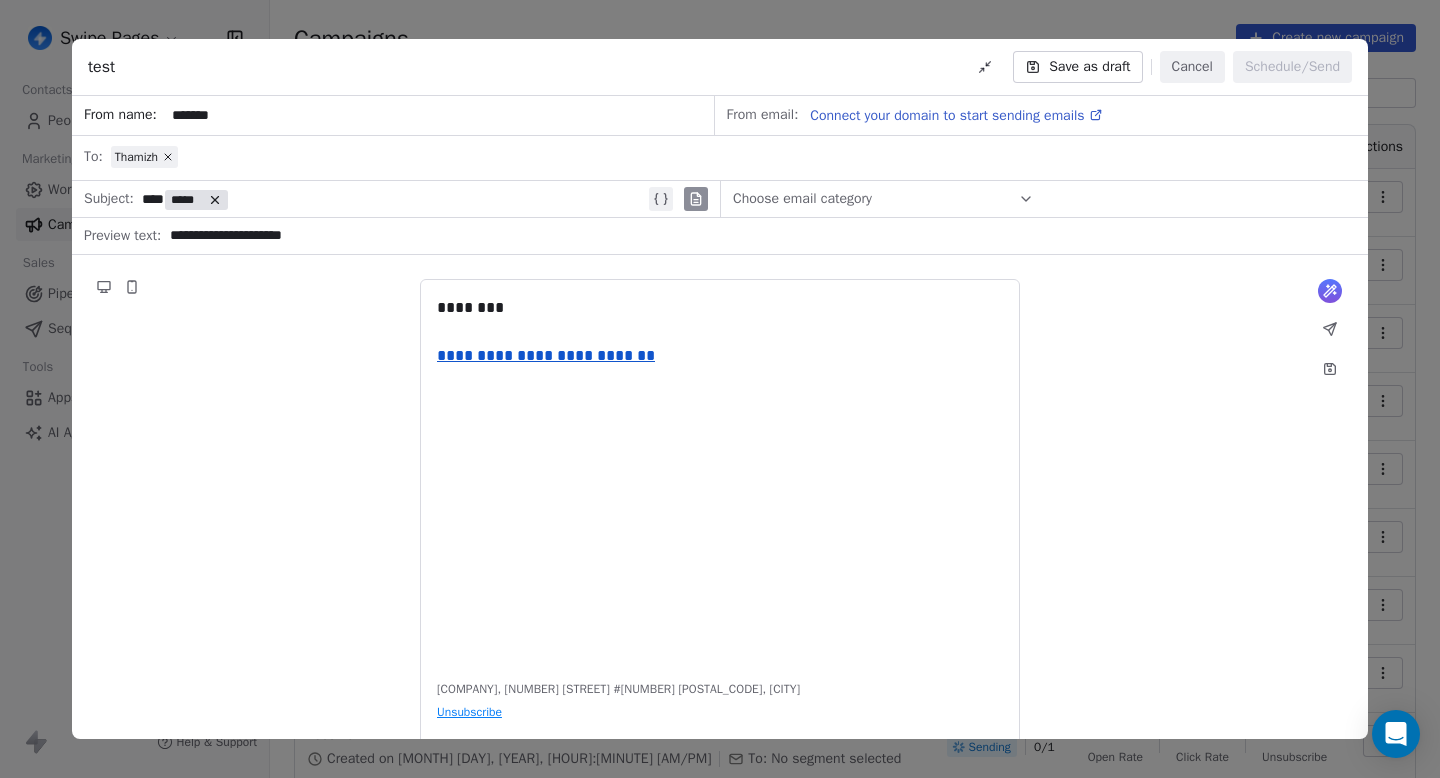 type on "*******" 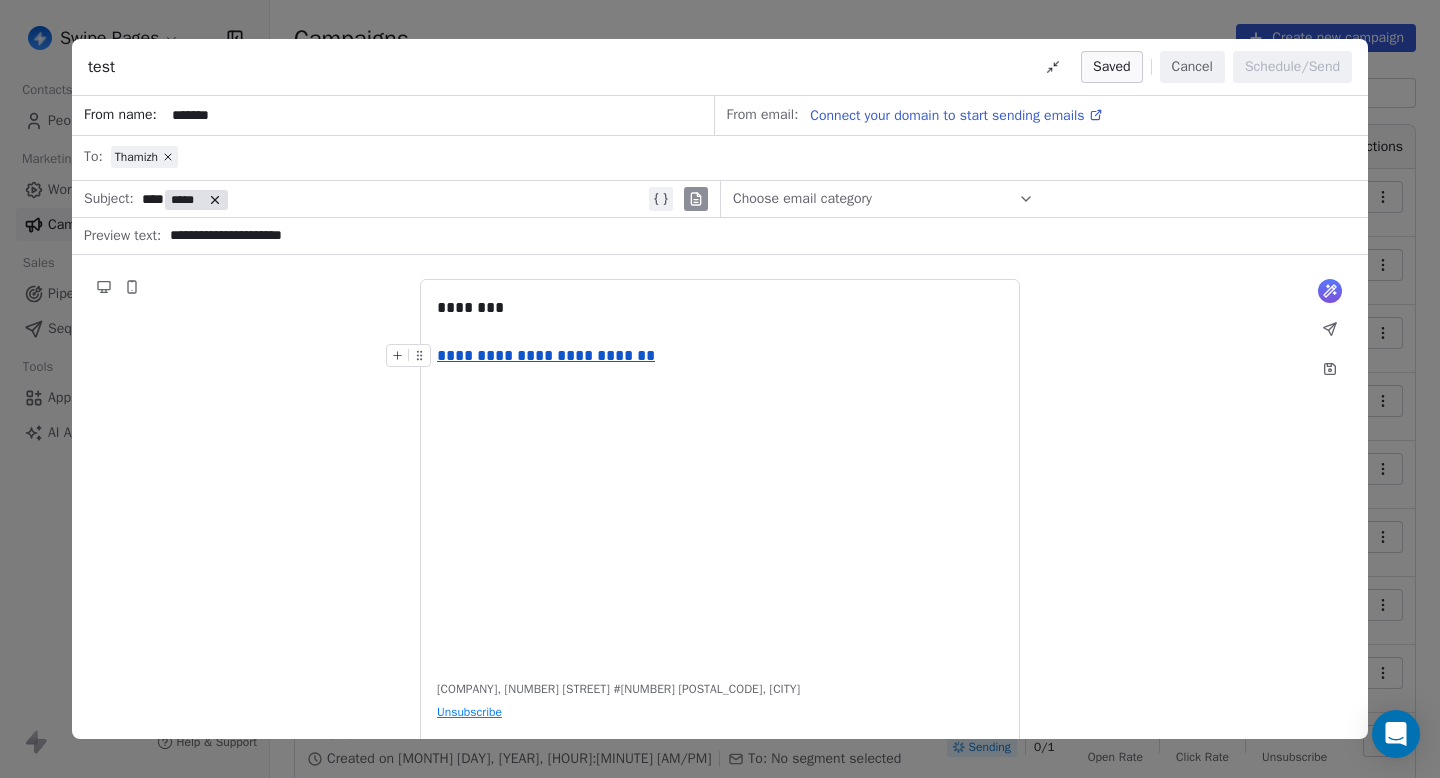click on "Cancel" at bounding box center [1192, 67] 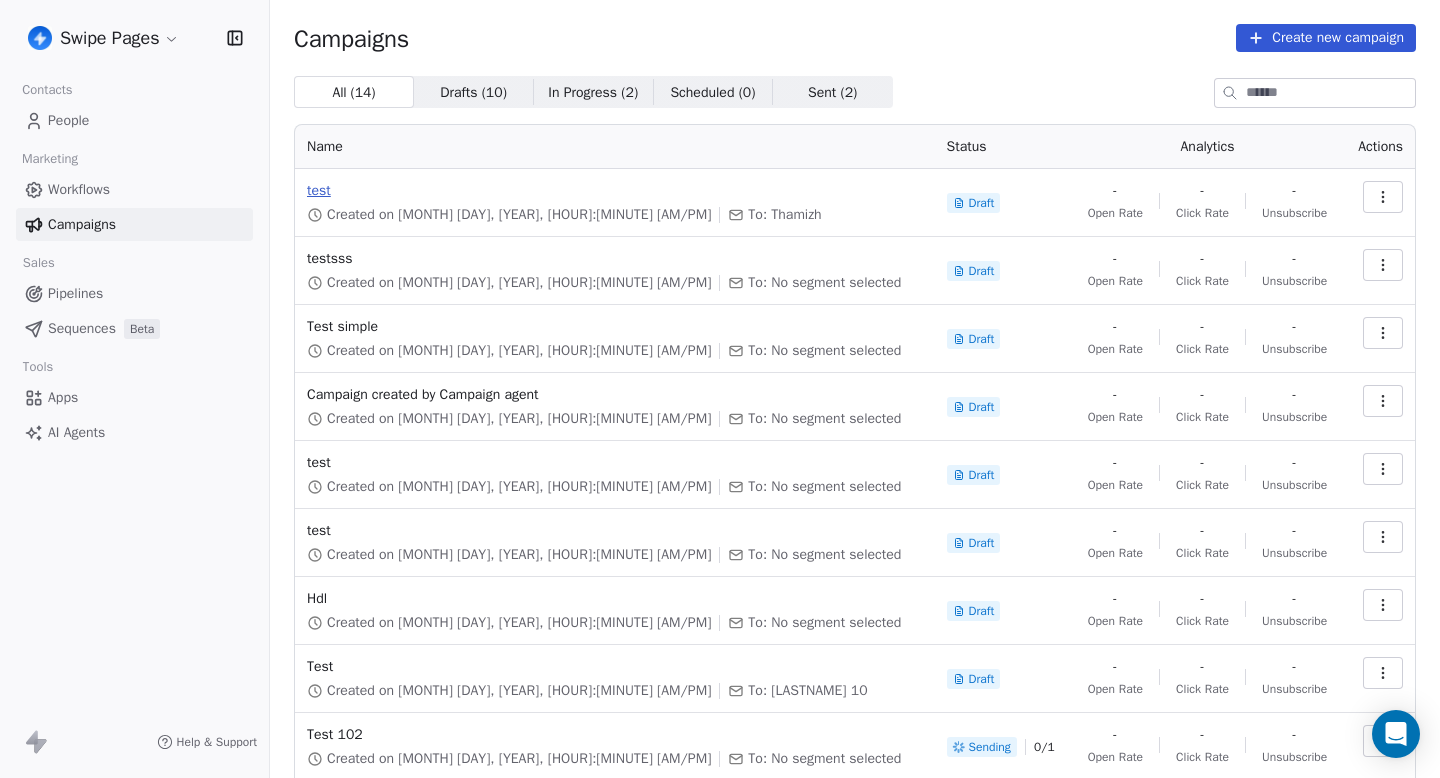 click on "test" at bounding box center (615, 191) 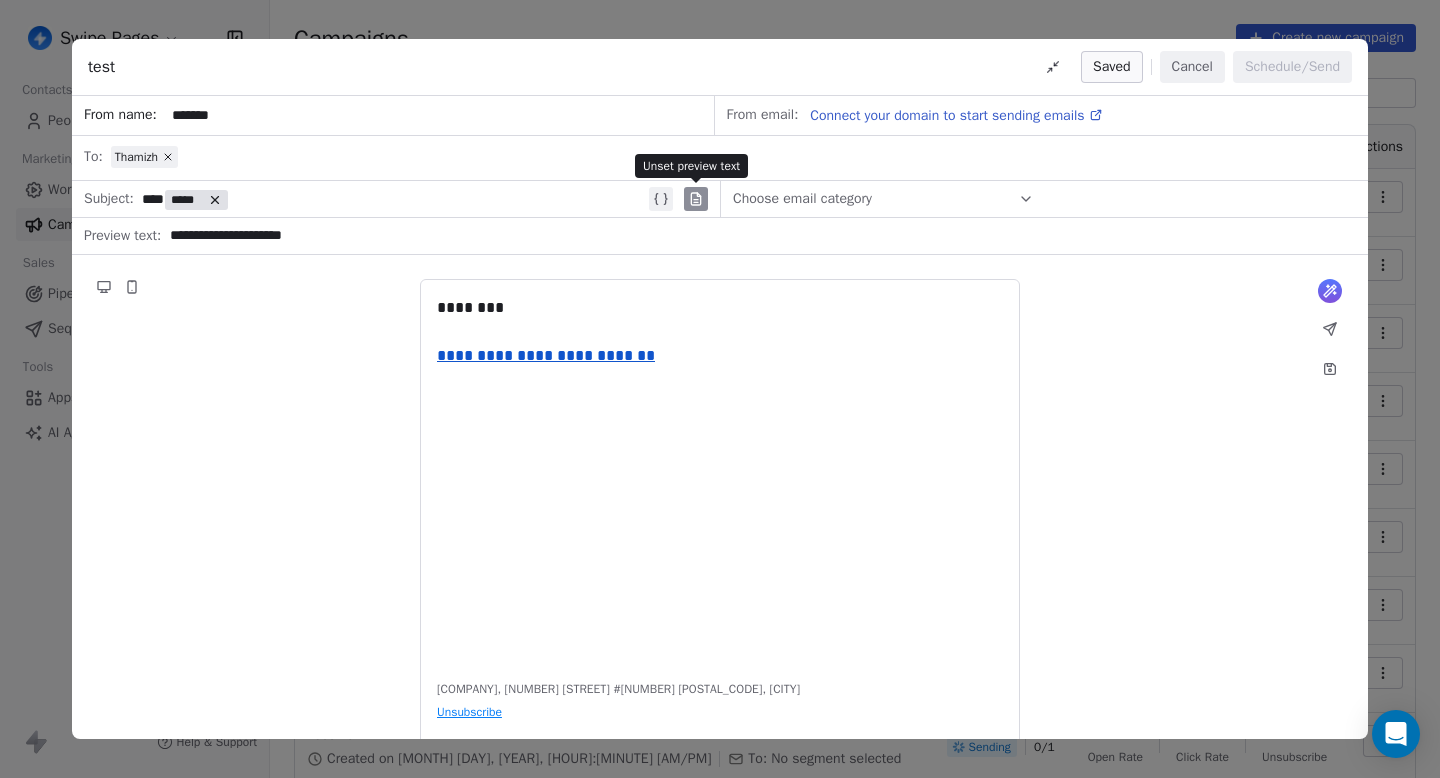 click 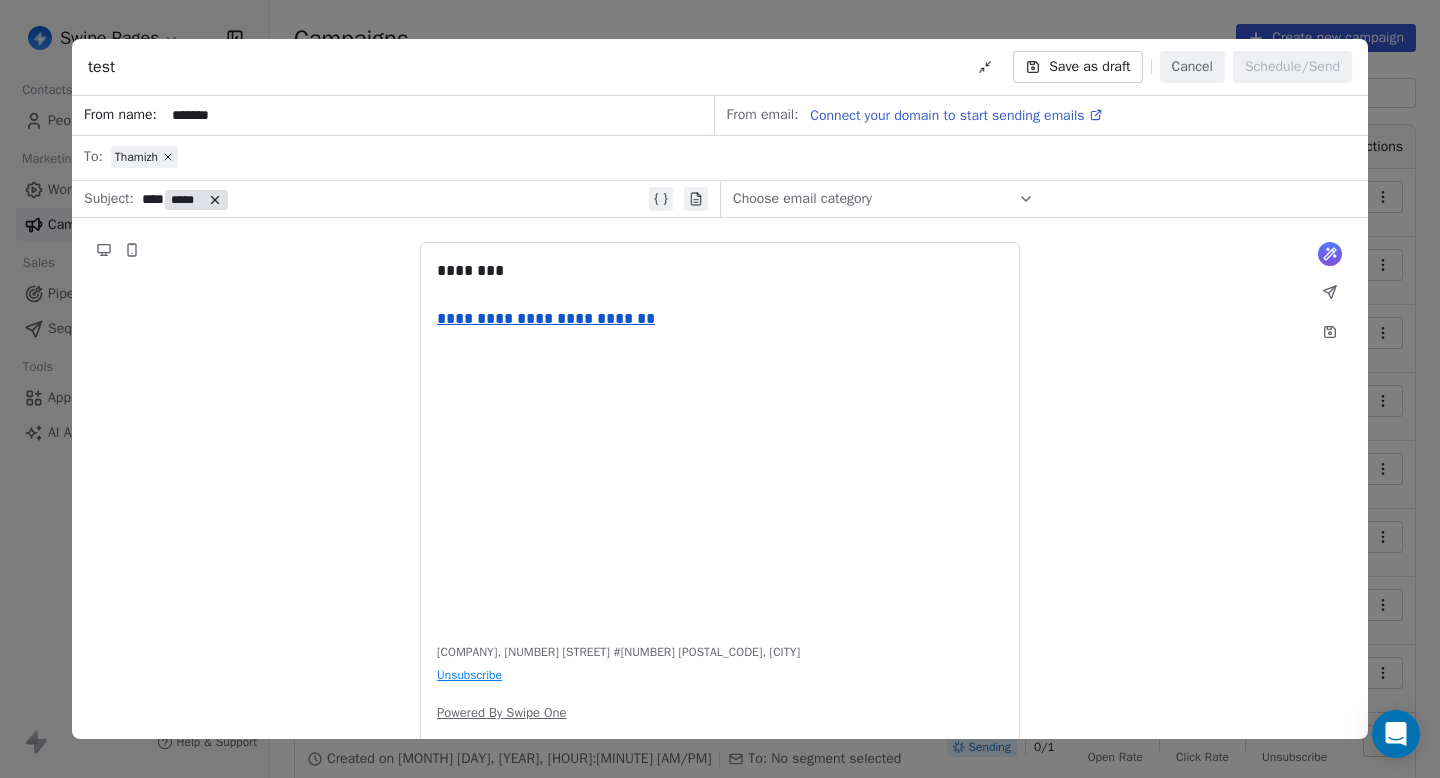 click 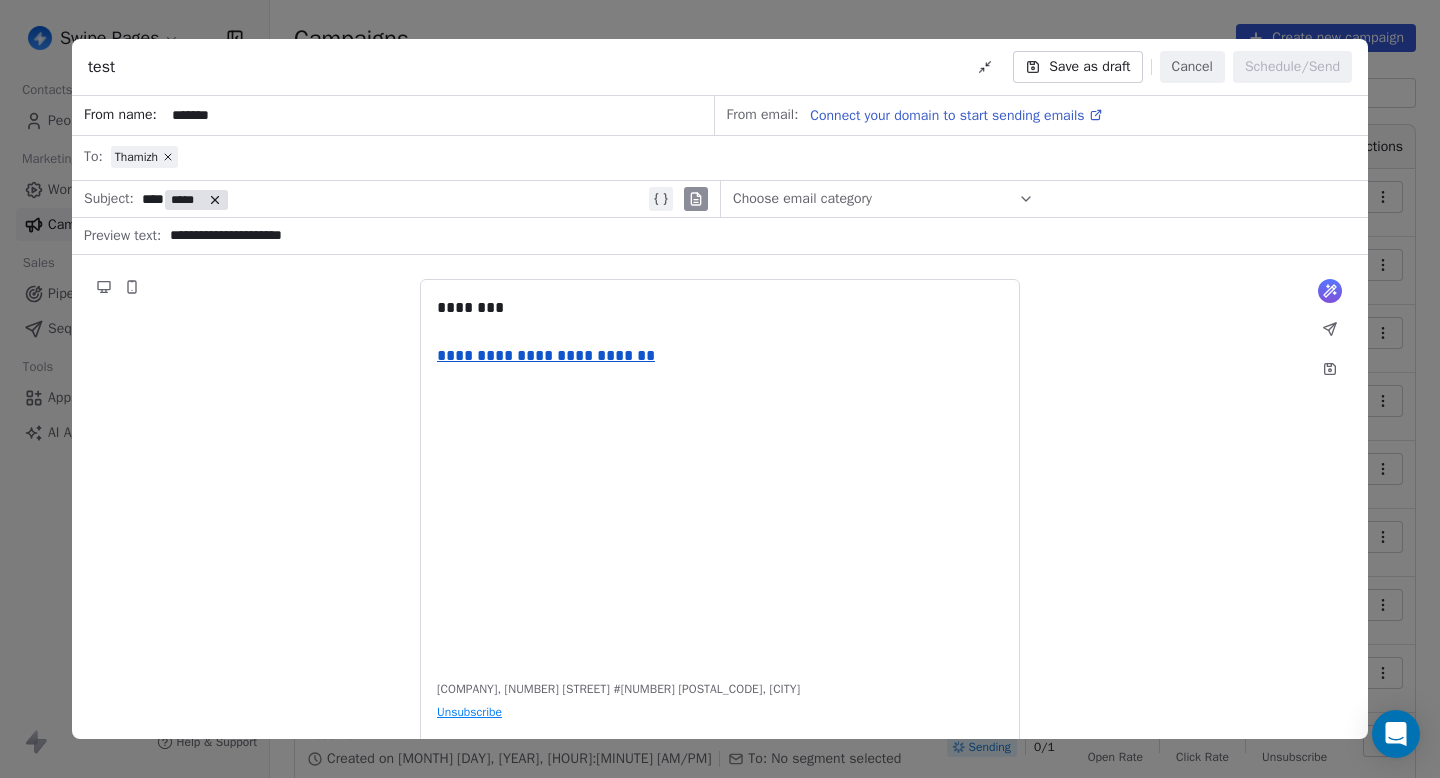 click 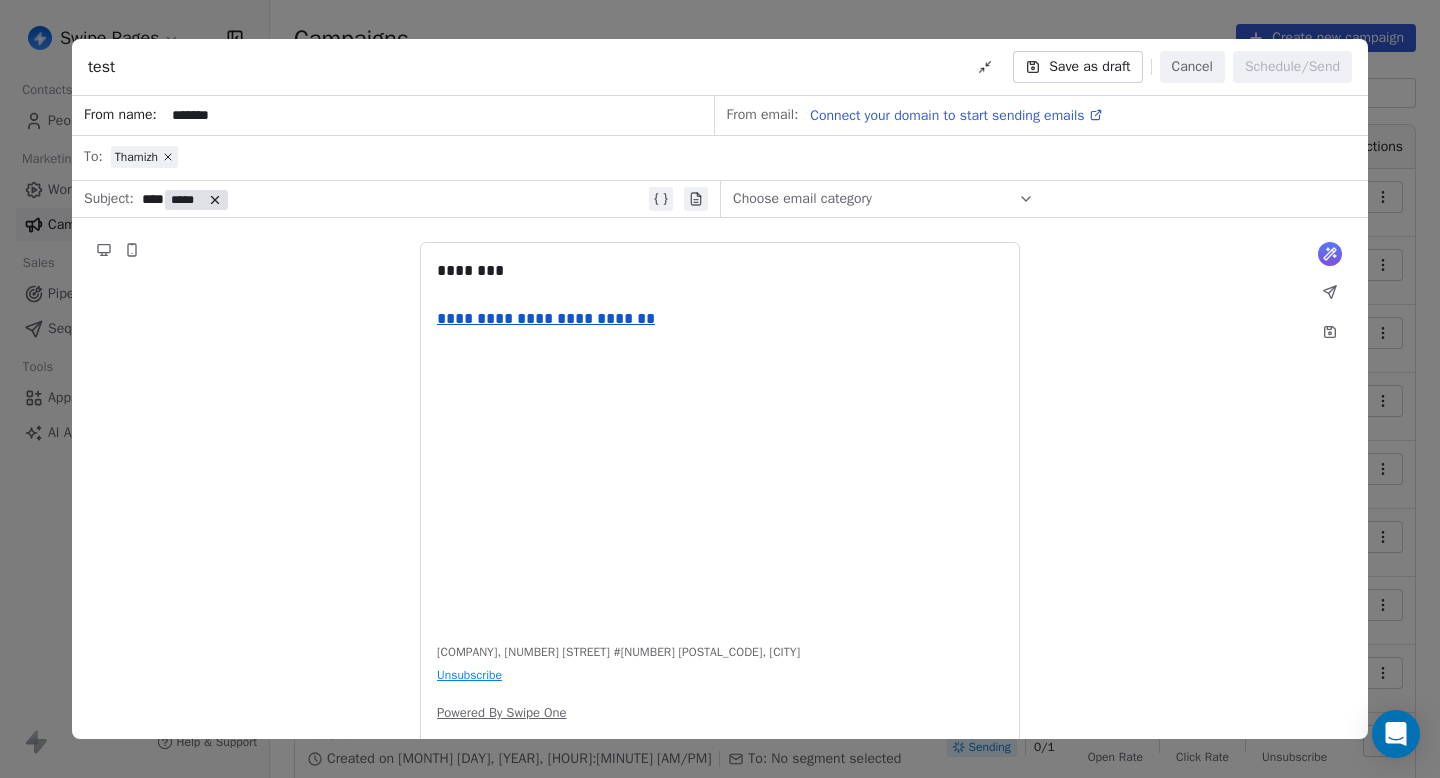 click 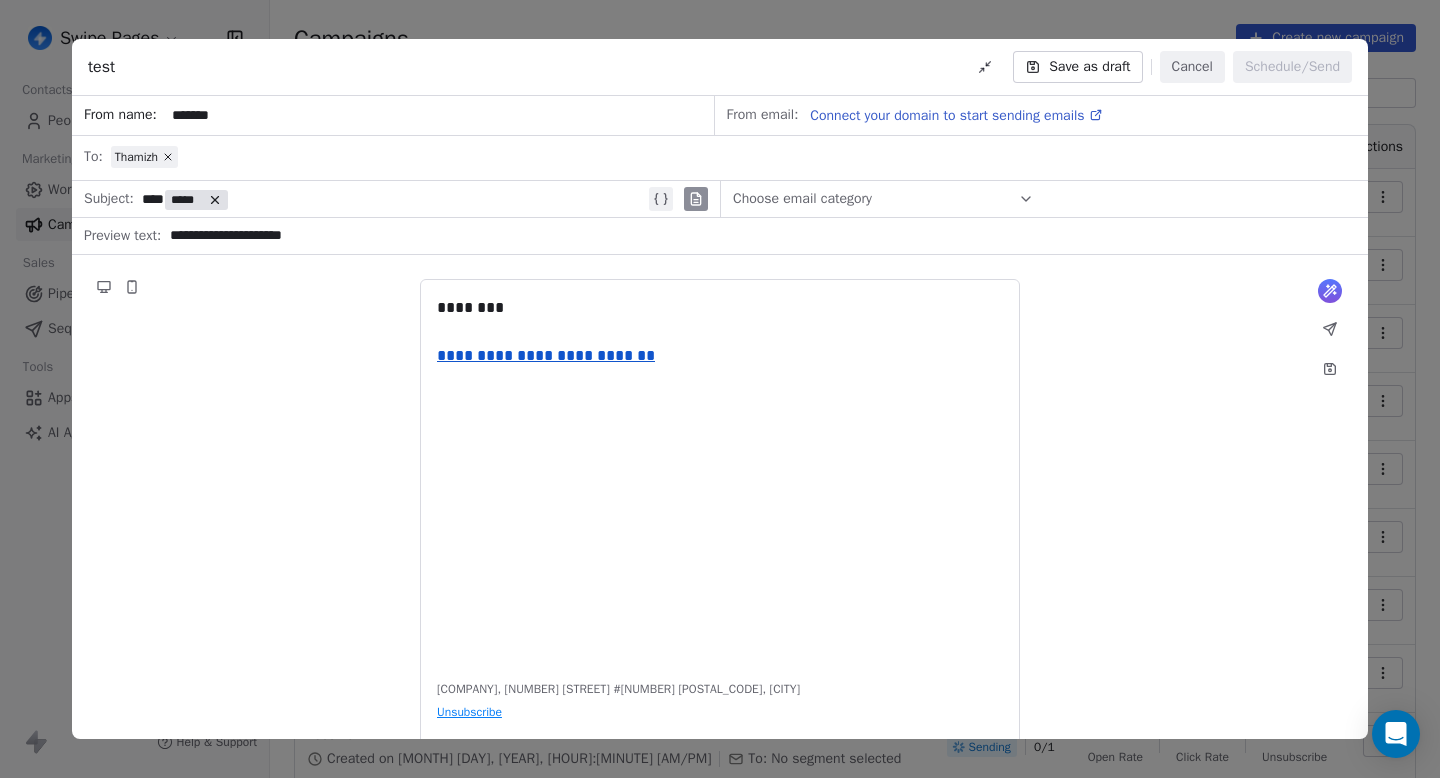 click 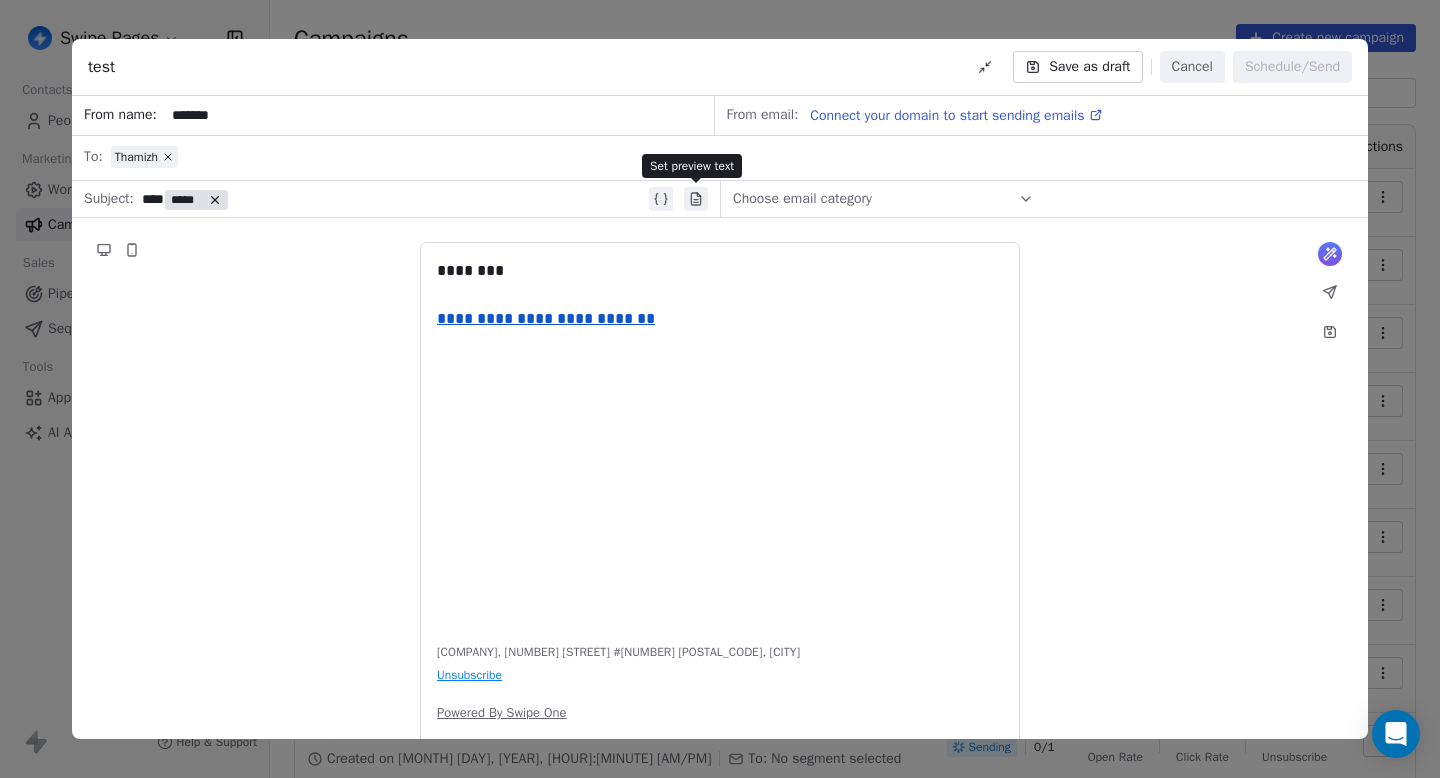click at bounding box center (696, 199) 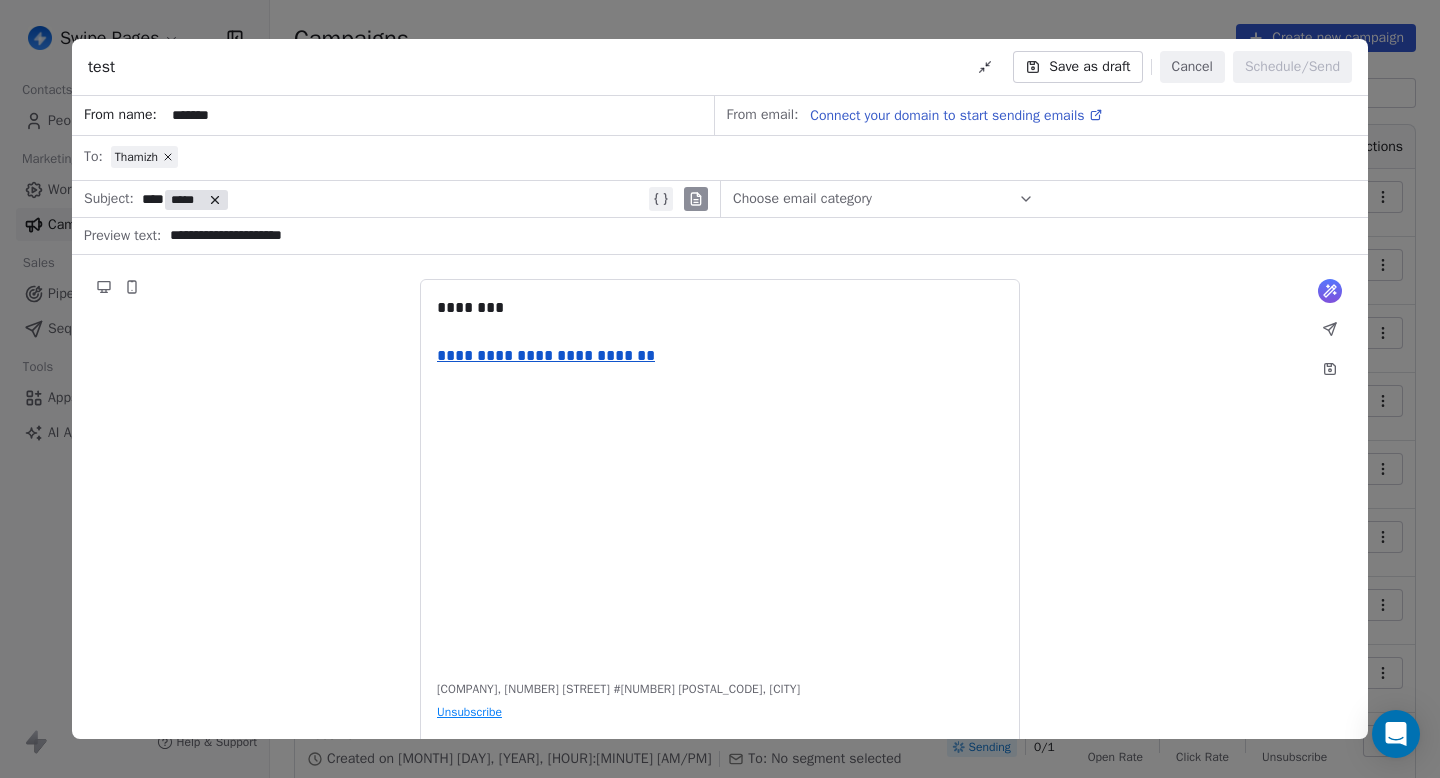 type 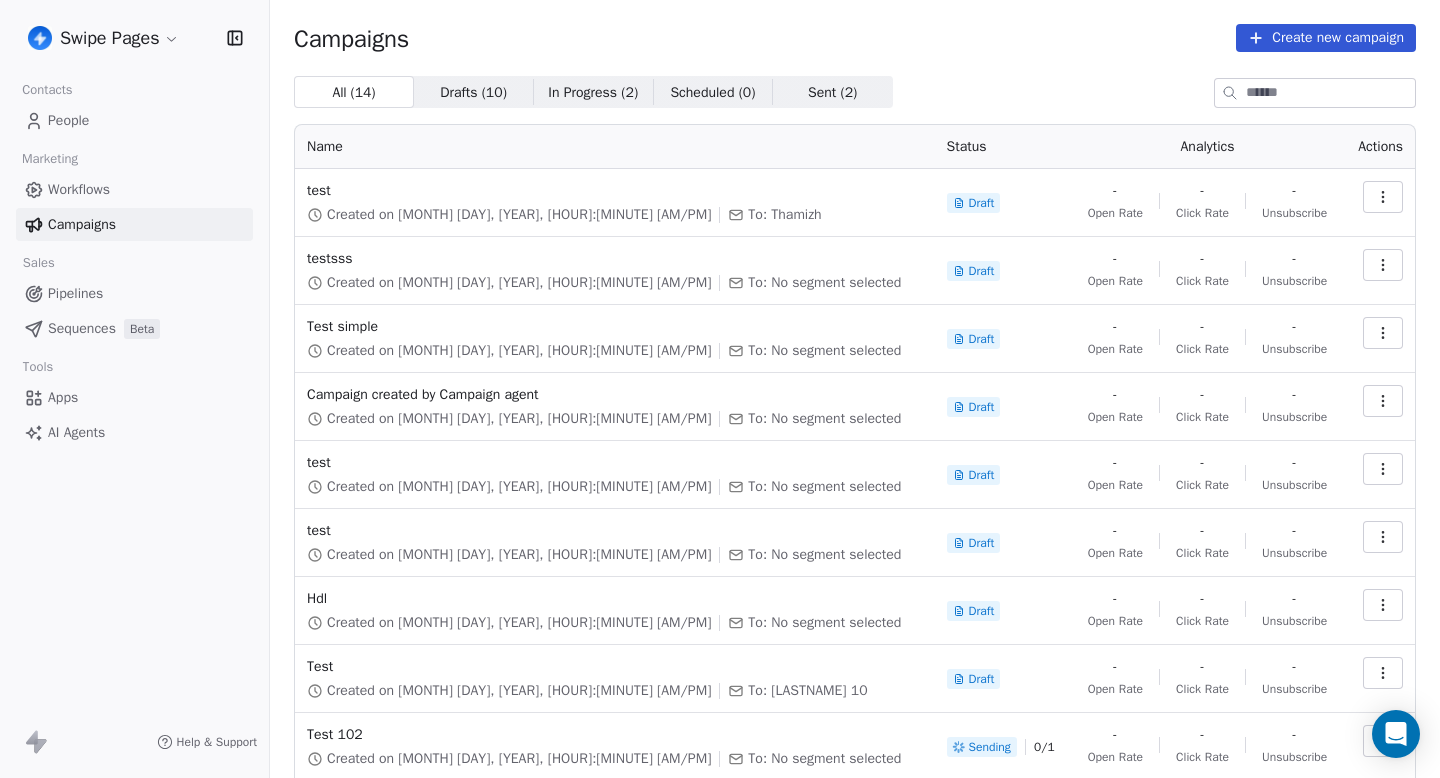 click on "People" at bounding box center (134, 120) 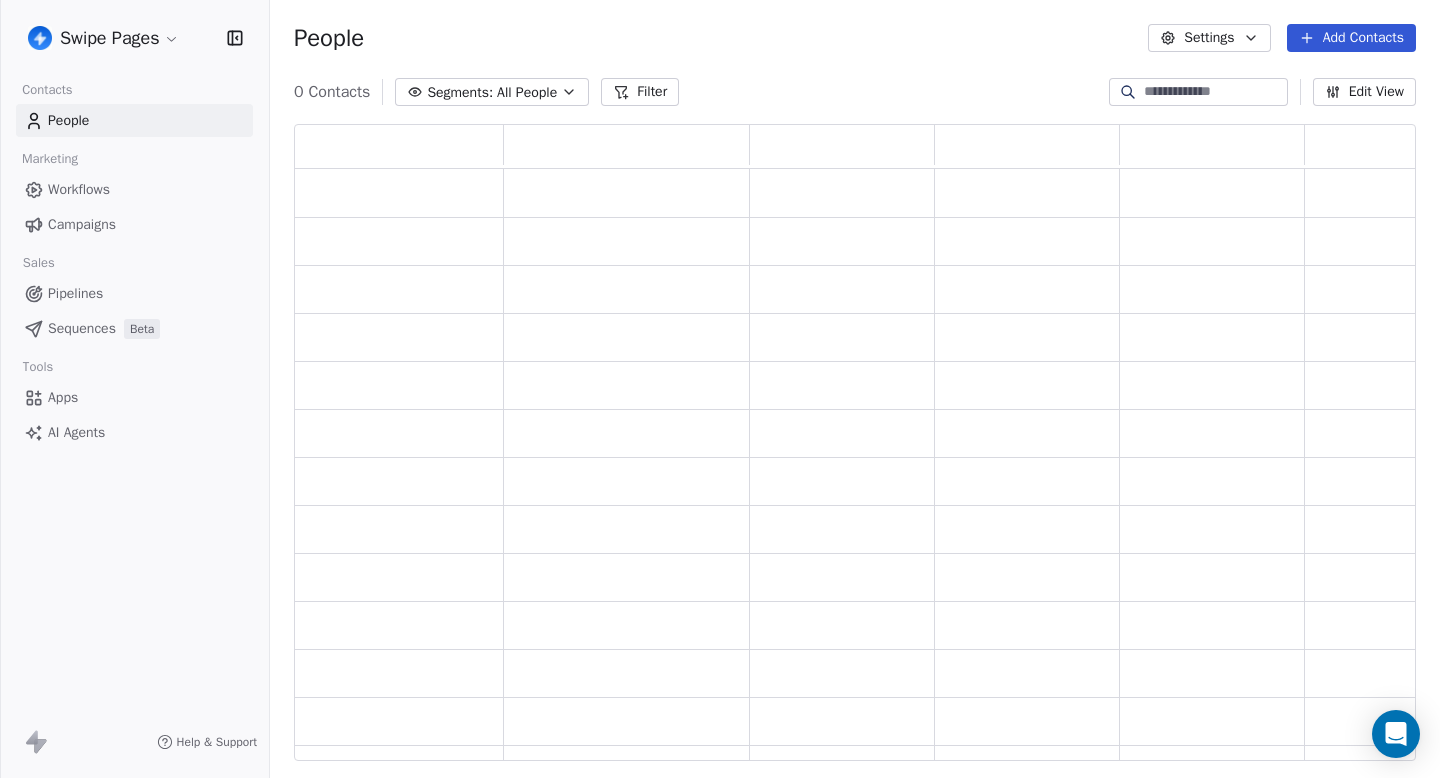 scroll, scrollTop: 1, scrollLeft: 1, axis: both 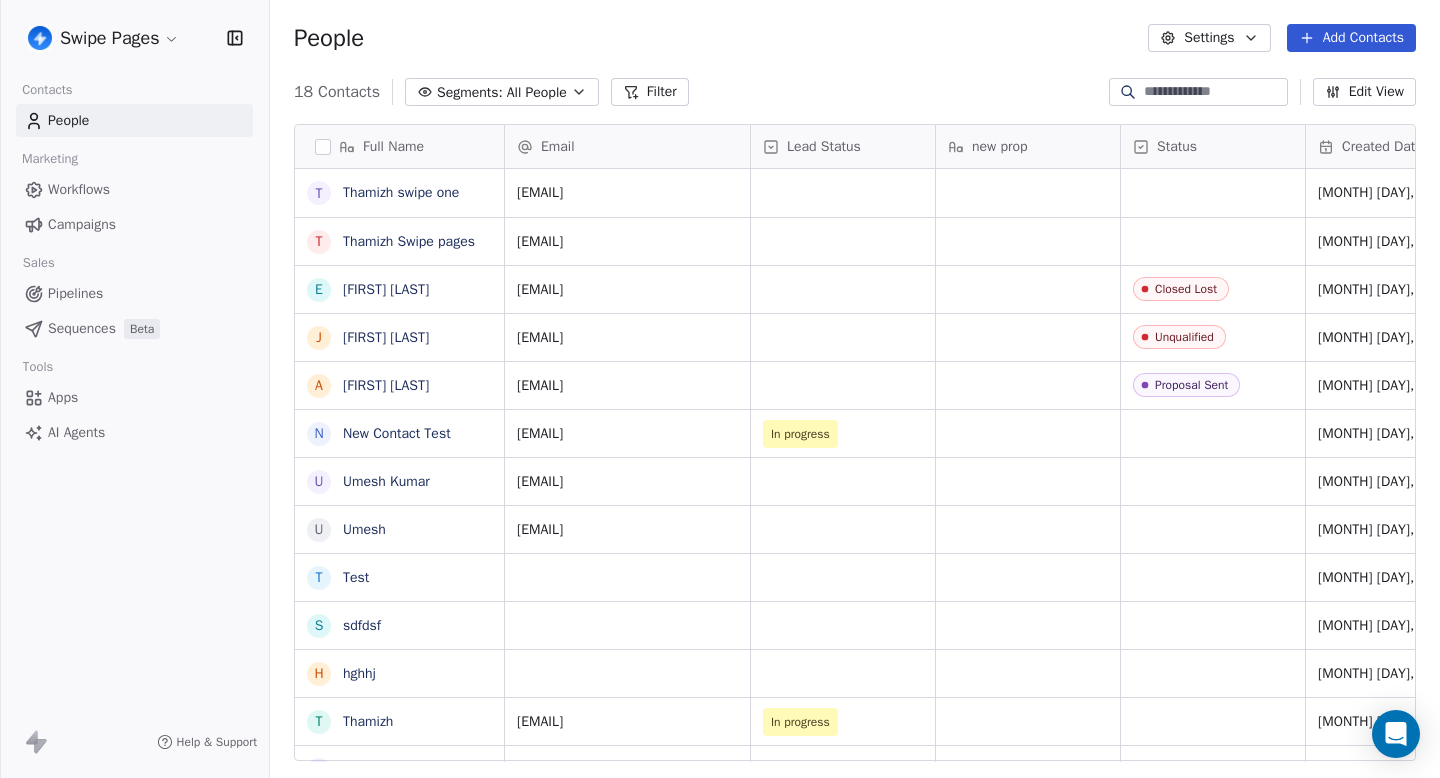 click on "All People" at bounding box center [537, 92] 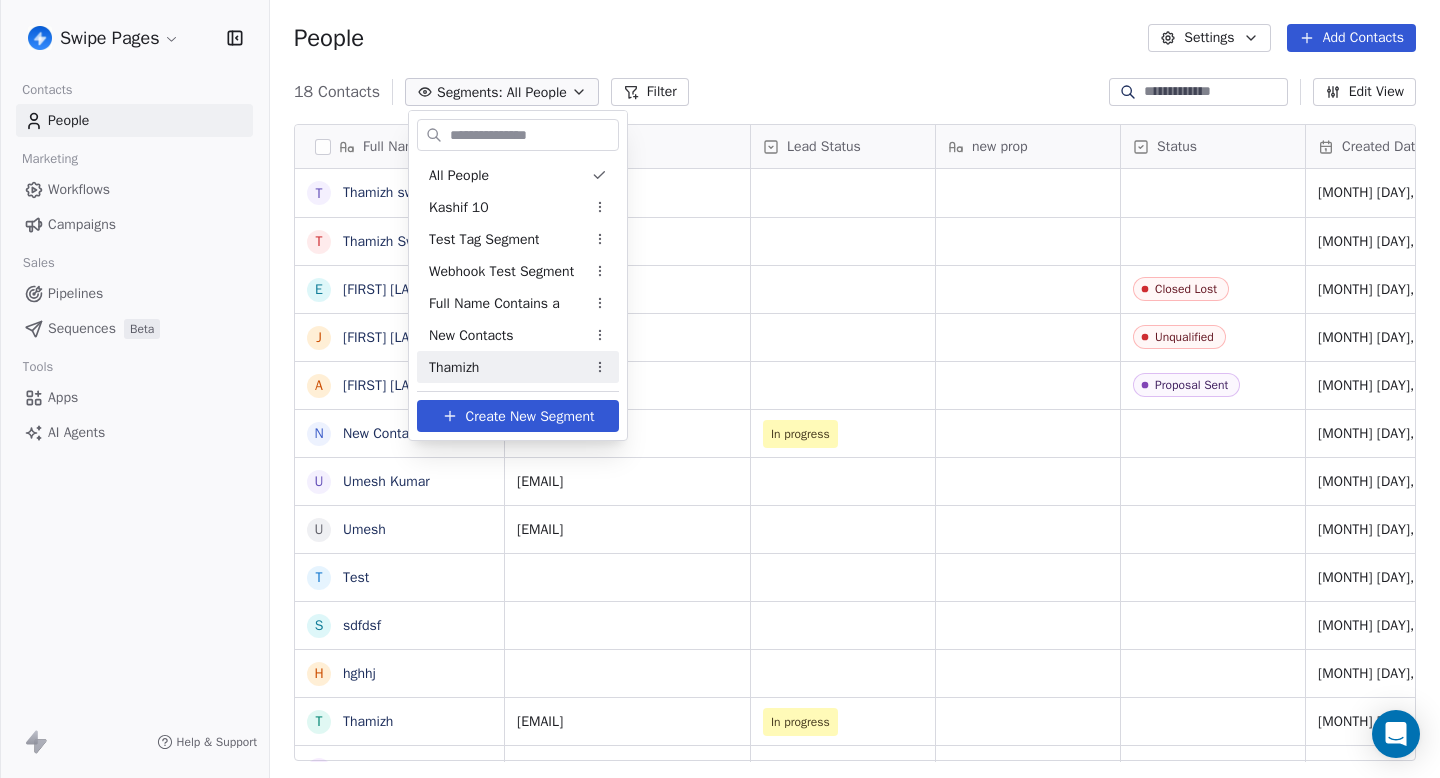 click on "Thamizh" at bounding box center (518, 367) 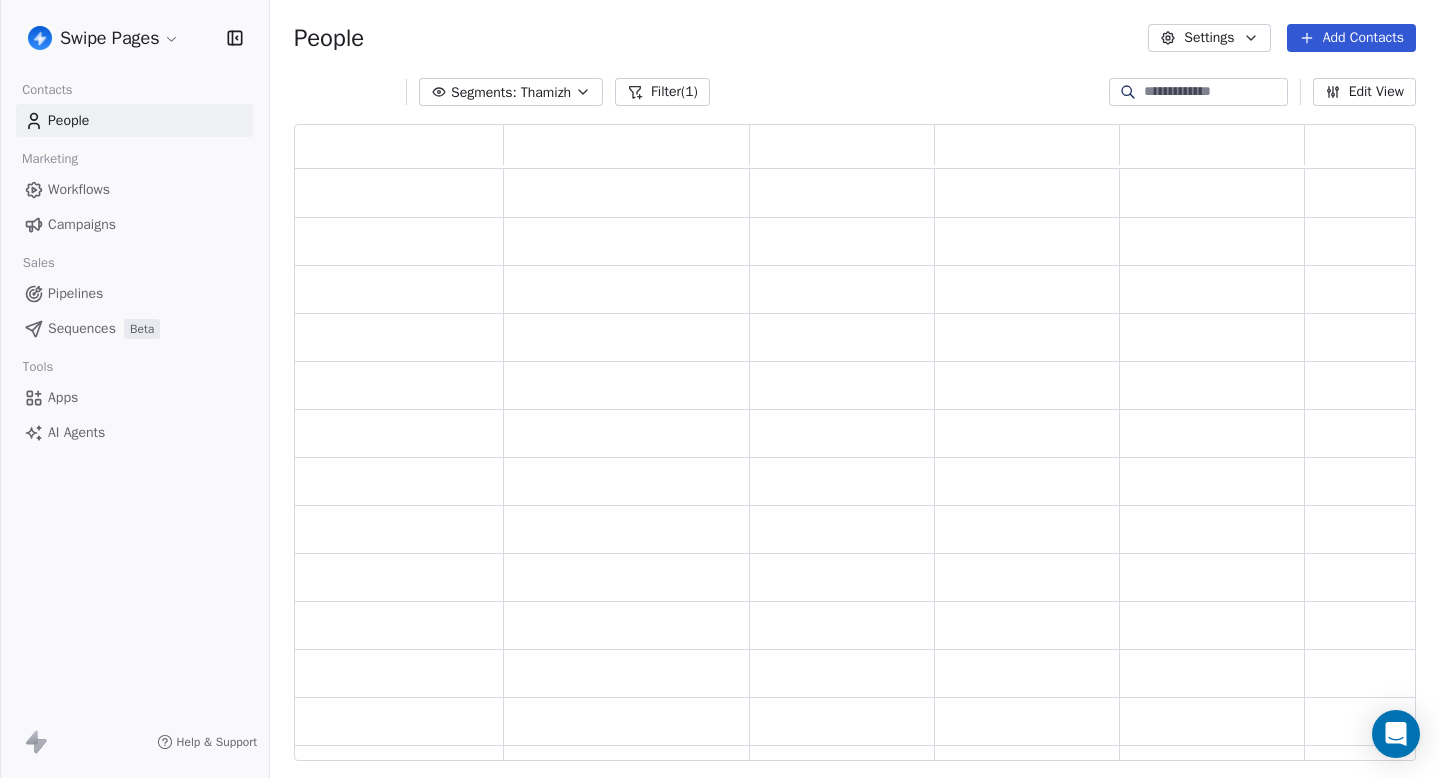 scroll, scrollTop: 1, scrollLeft: 1, axis: both 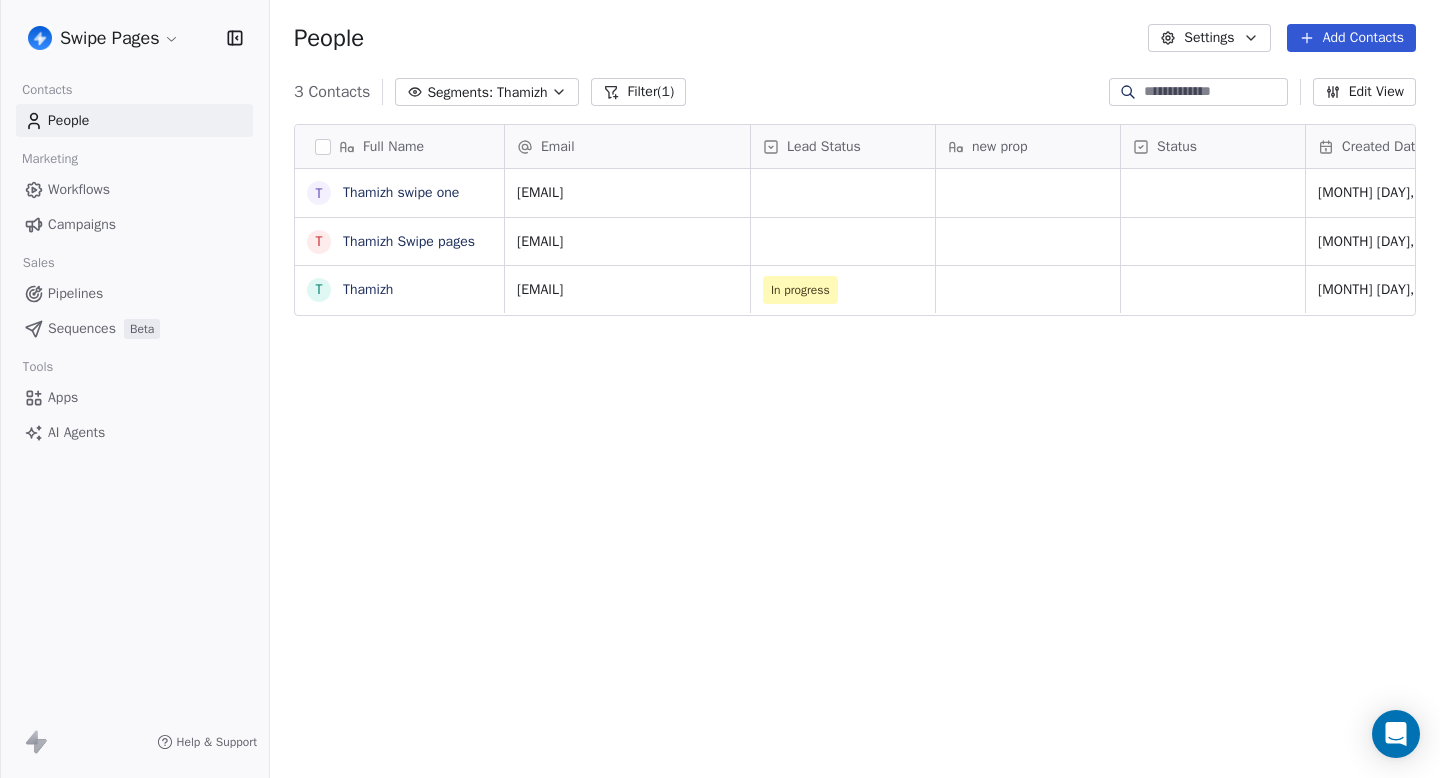 click on "Thamizh swipe one" at bounding box center (401, 192) 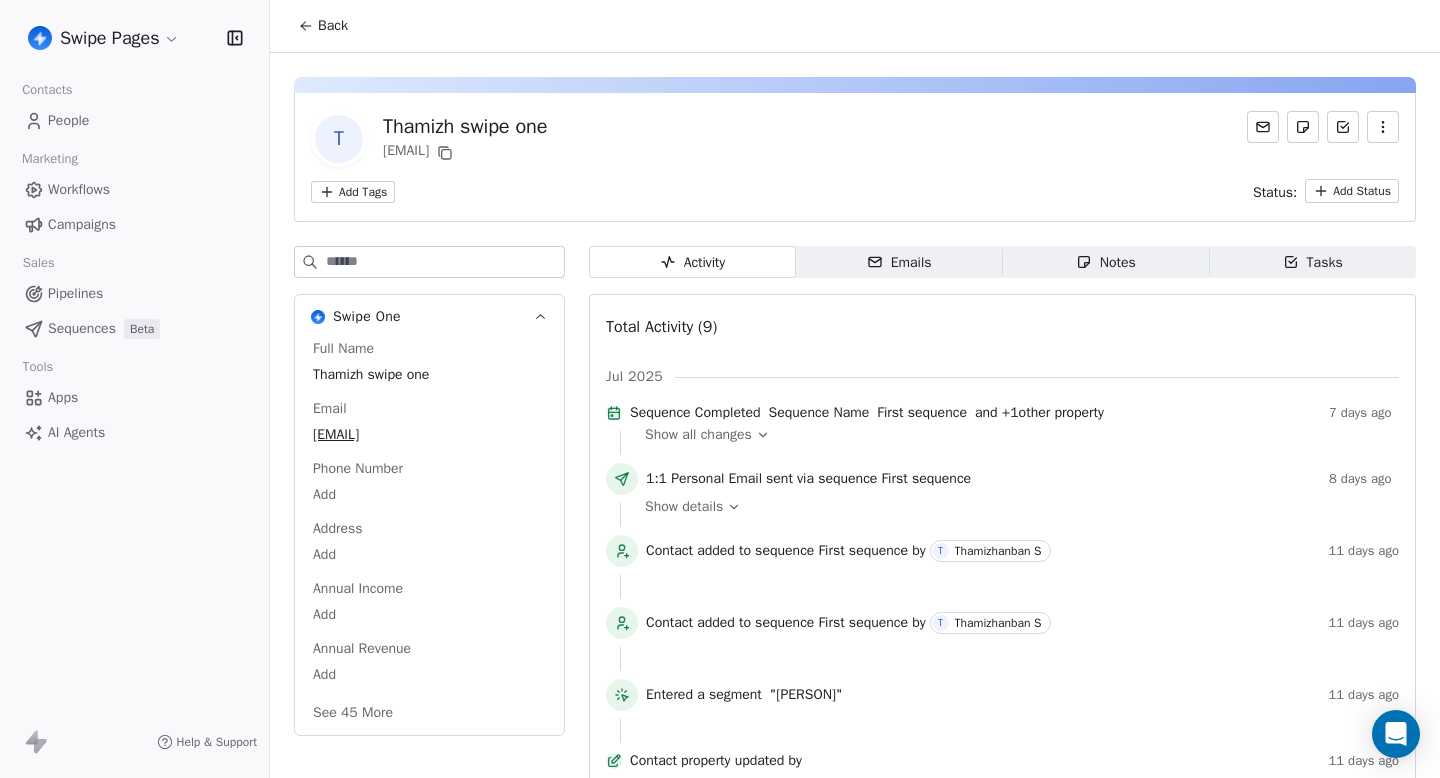 click on "Emails Emails" at bounding box center [899, 262] 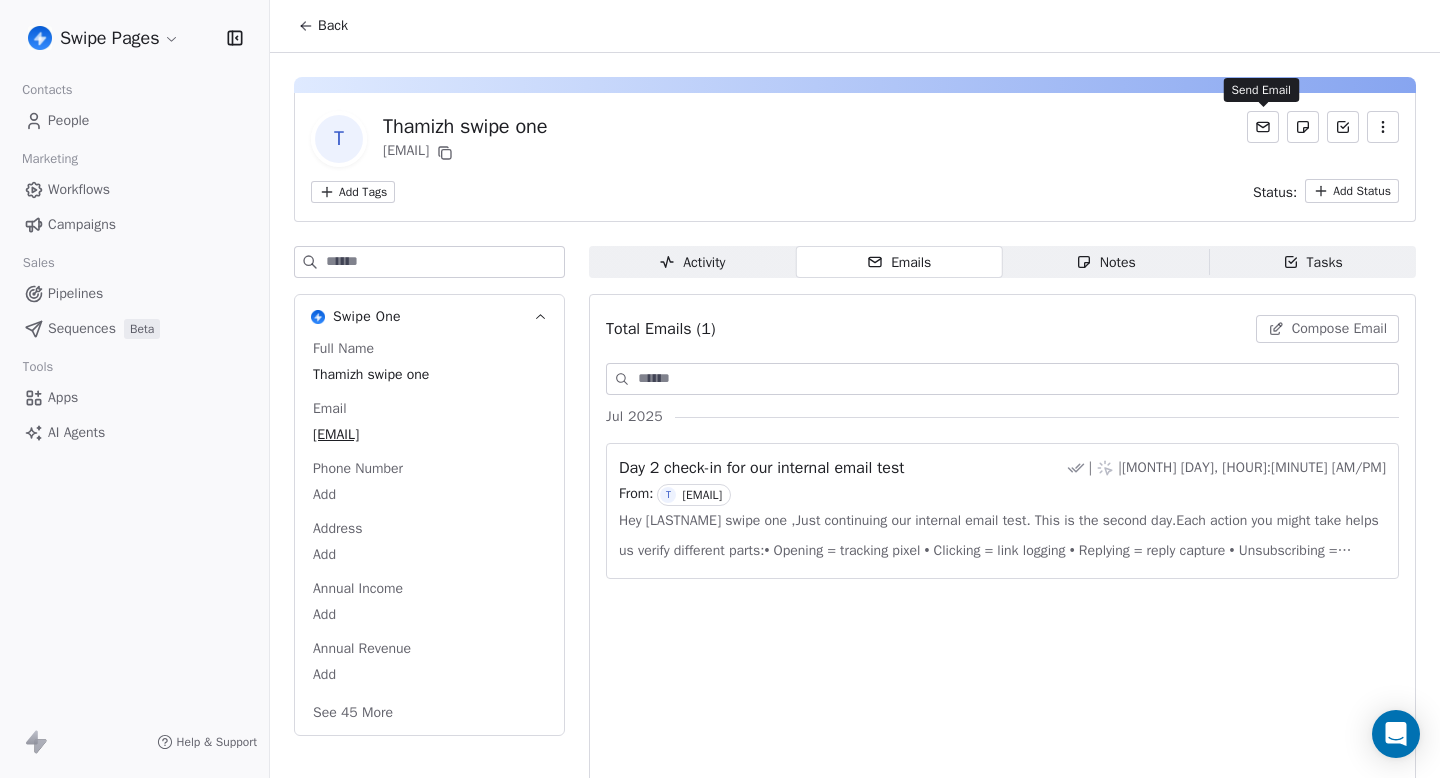 click at bounding box center [1263, 127] 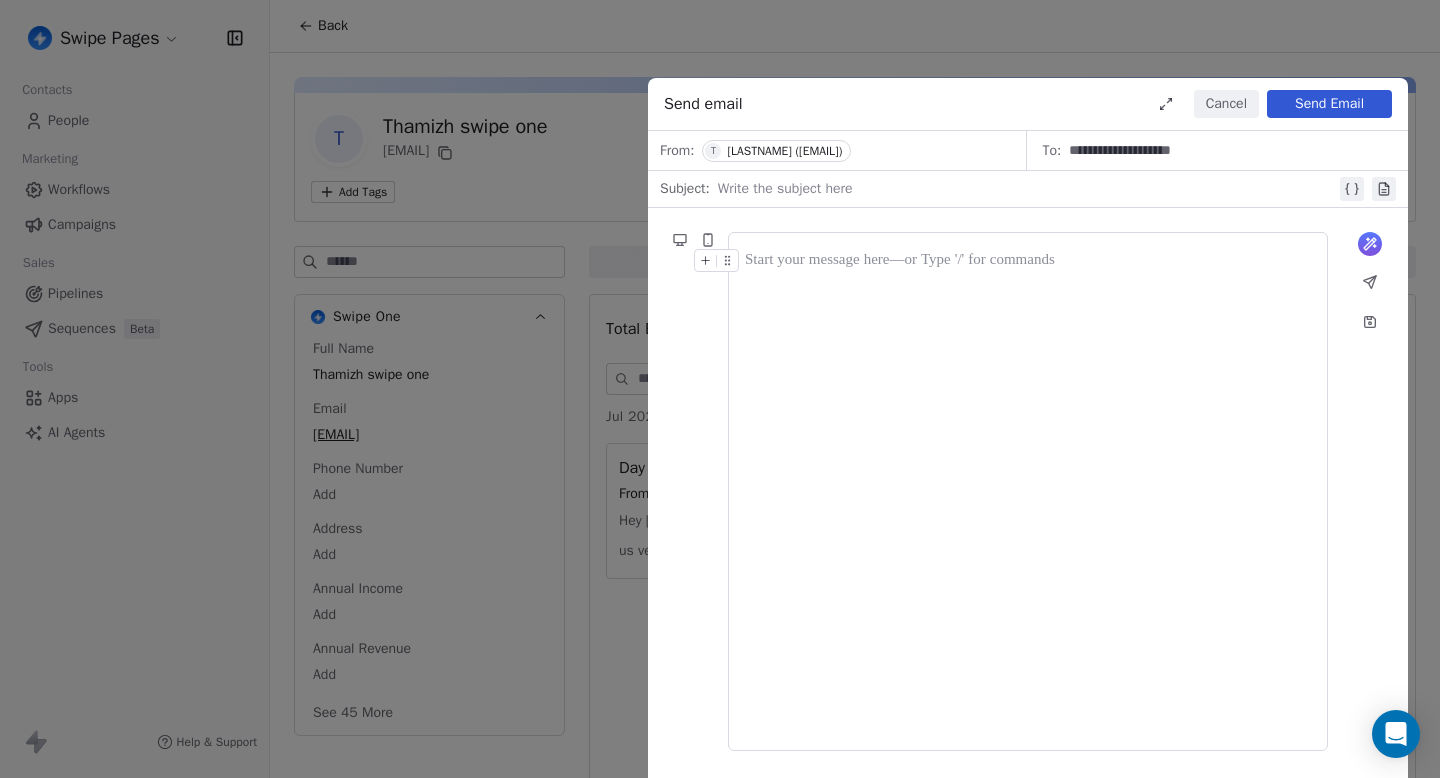 click at bounding box center [1027, 189] 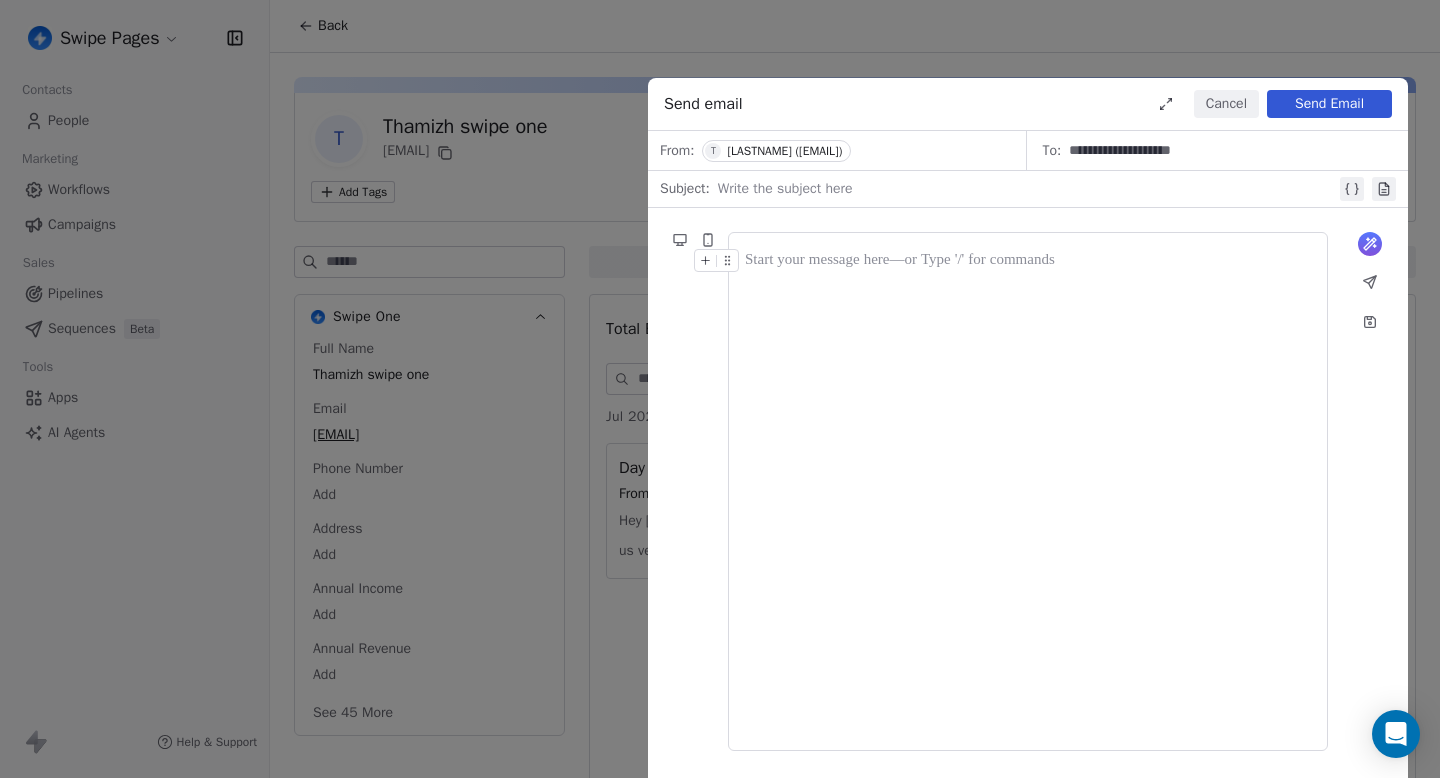 type 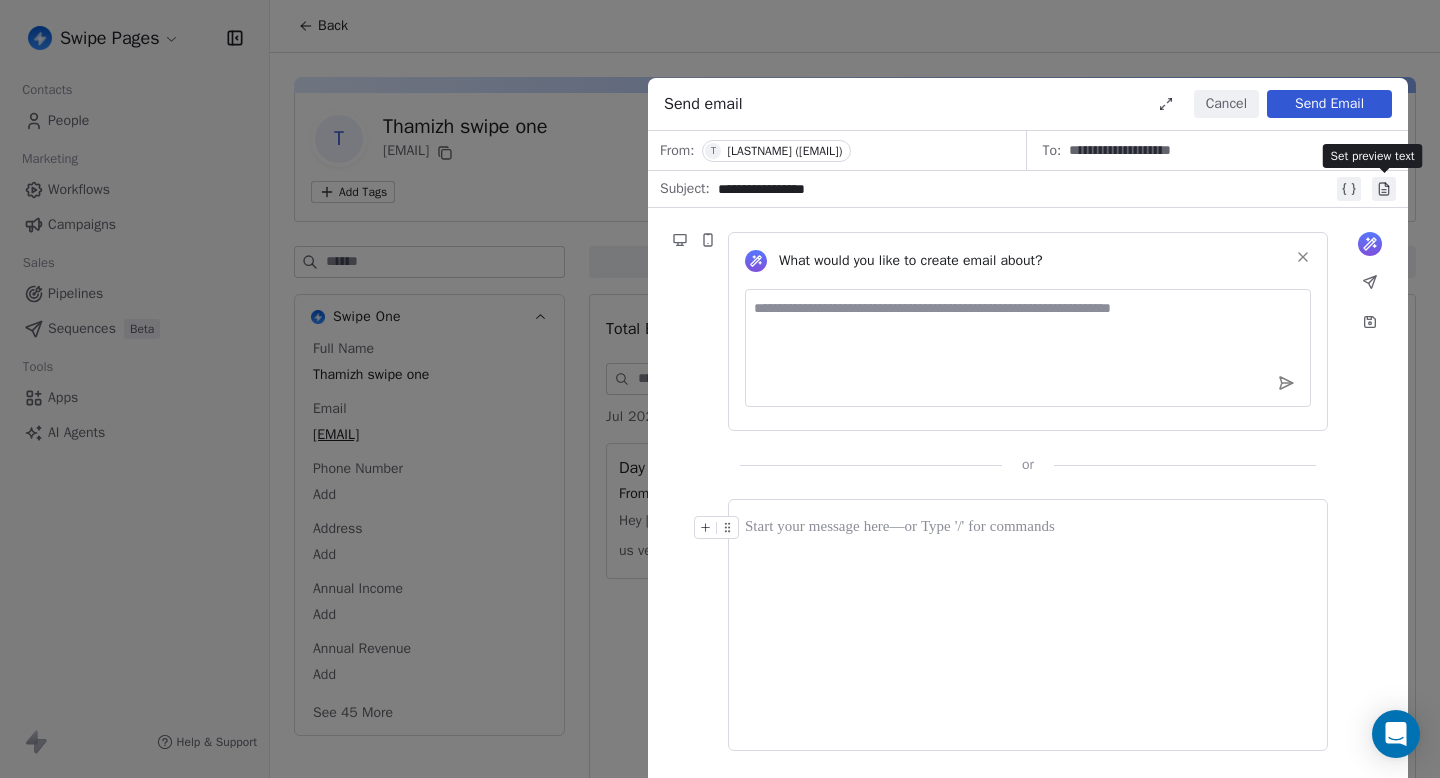 click at bounding box center [1384, 189] 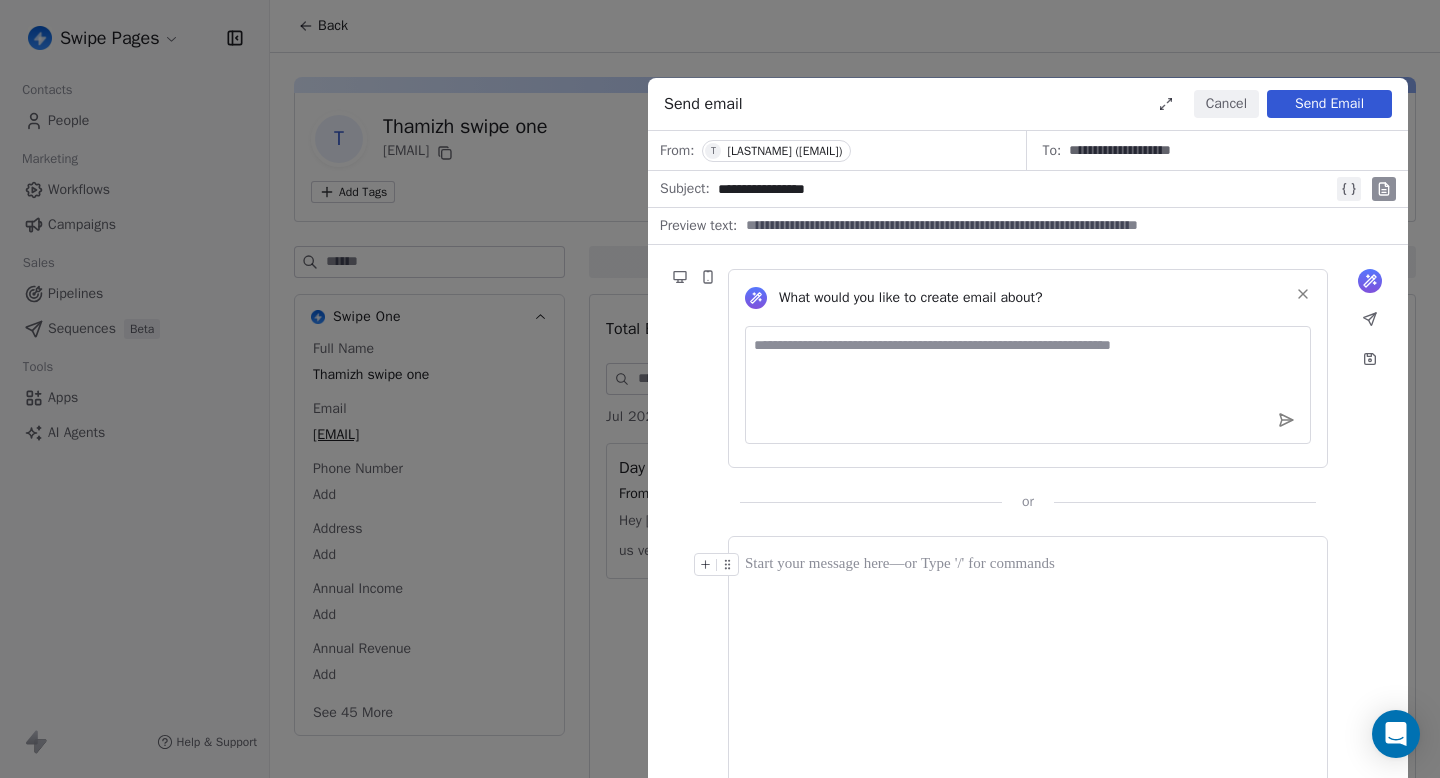 click at bounding box center (1065, 226) 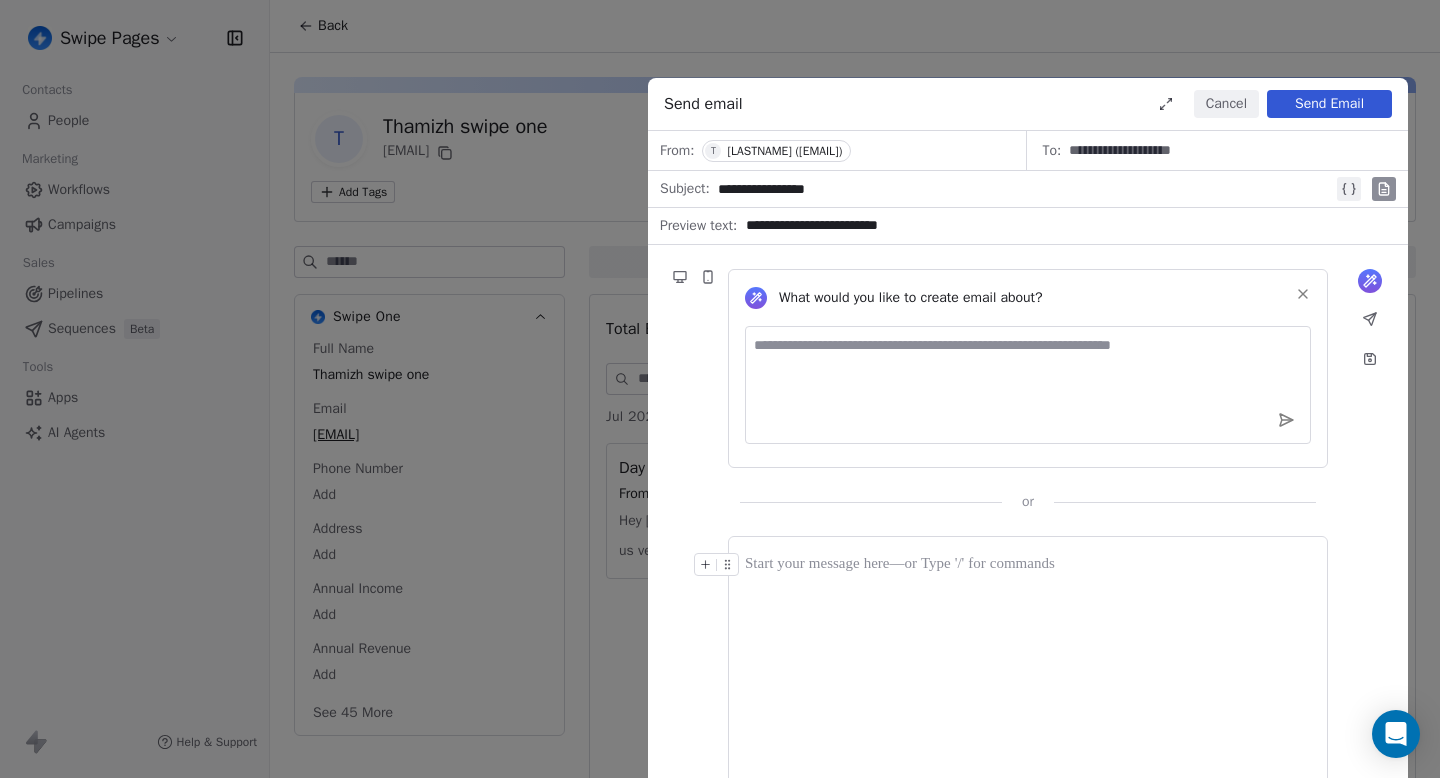 type on "**********" 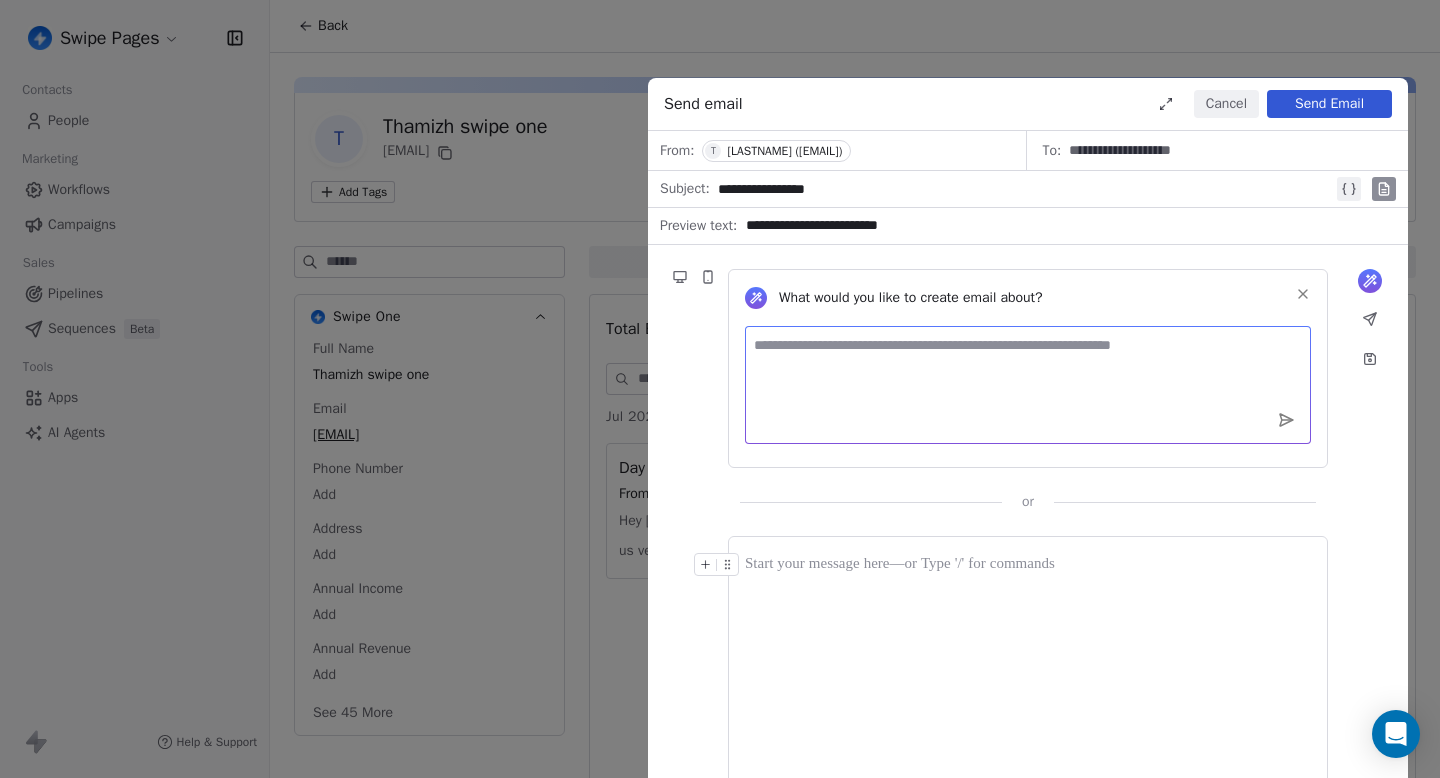 click on "Cancel" at bounding box center (1226, 104) 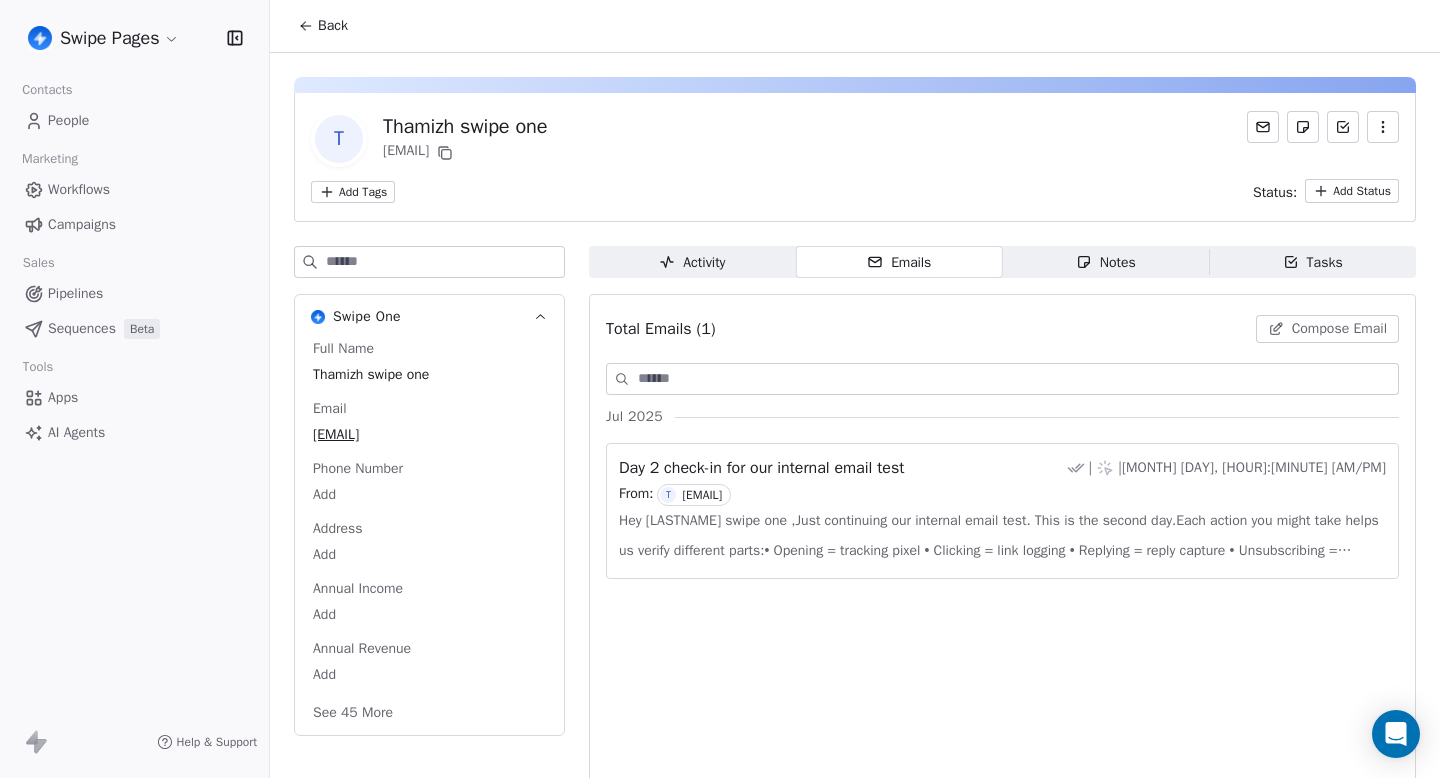 click on "Compose Email" at bounding box center (1339, 329) 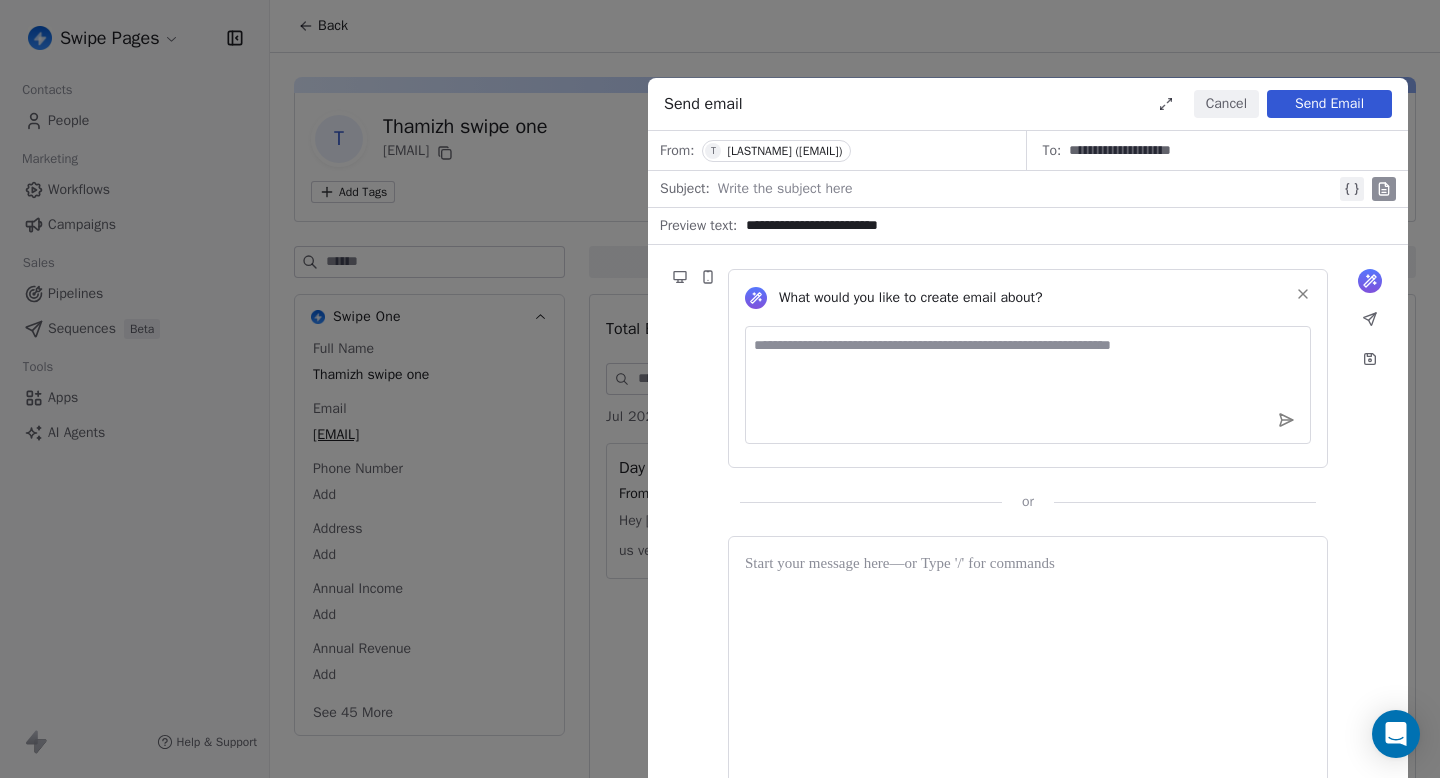 click at bounding box center [1027, 189] 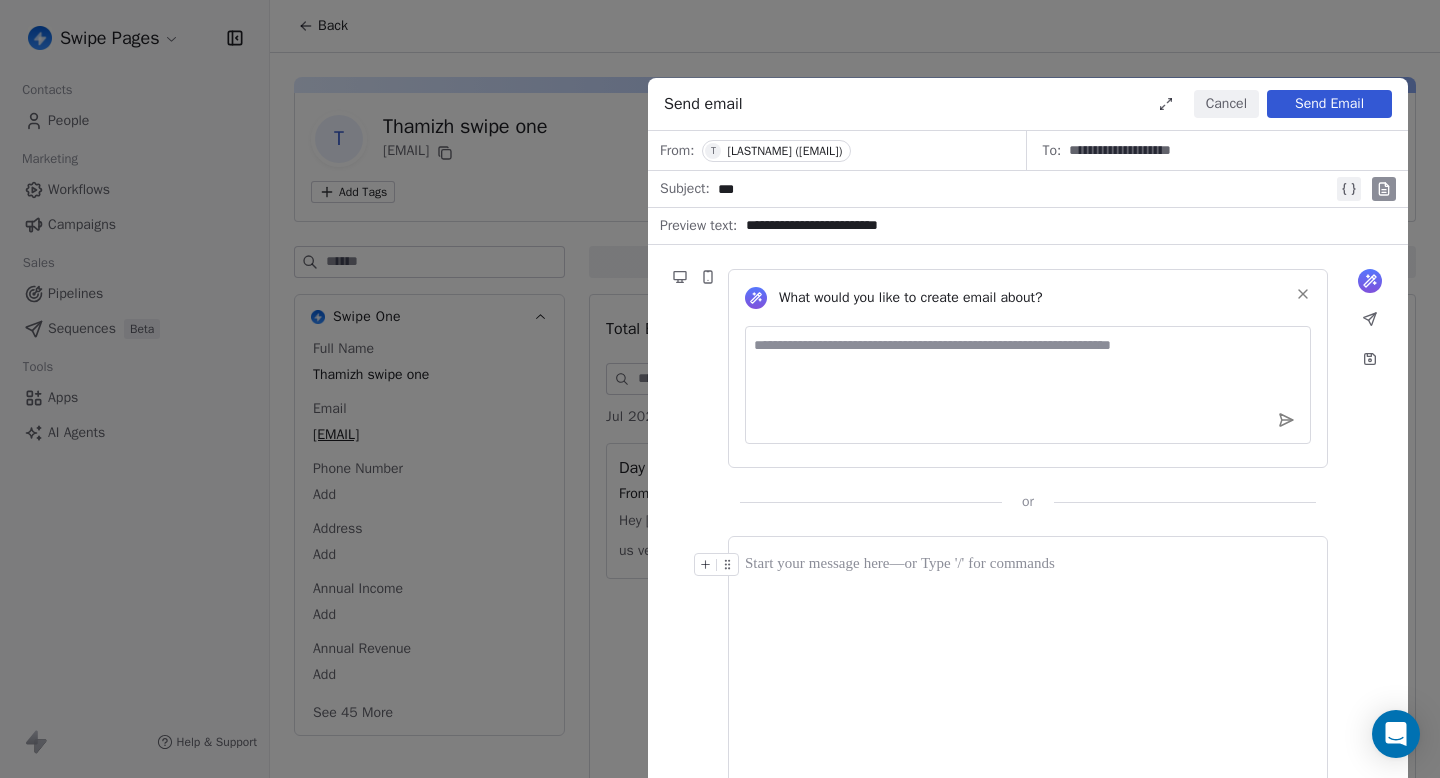 click at bounding box center [1028, 662] 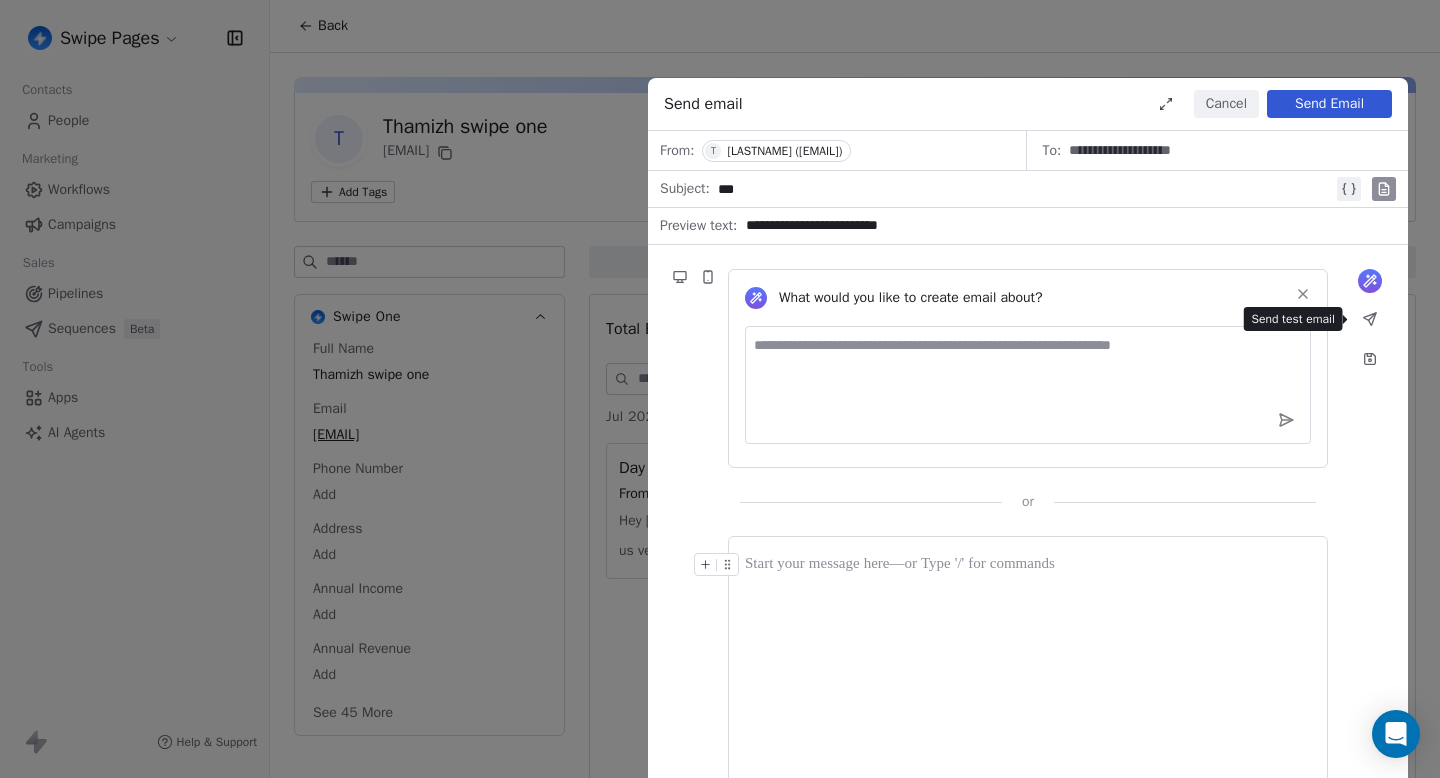 click 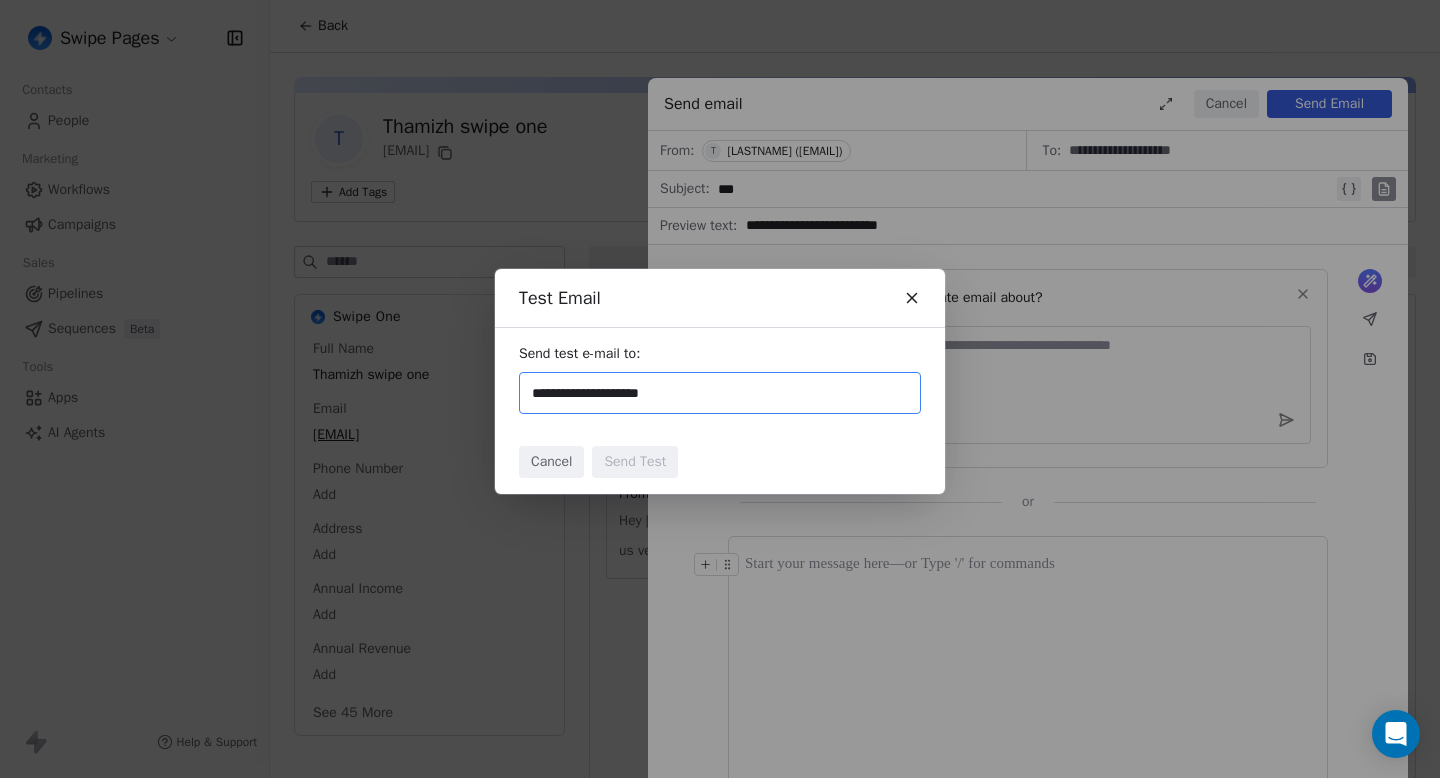 type on "**********" 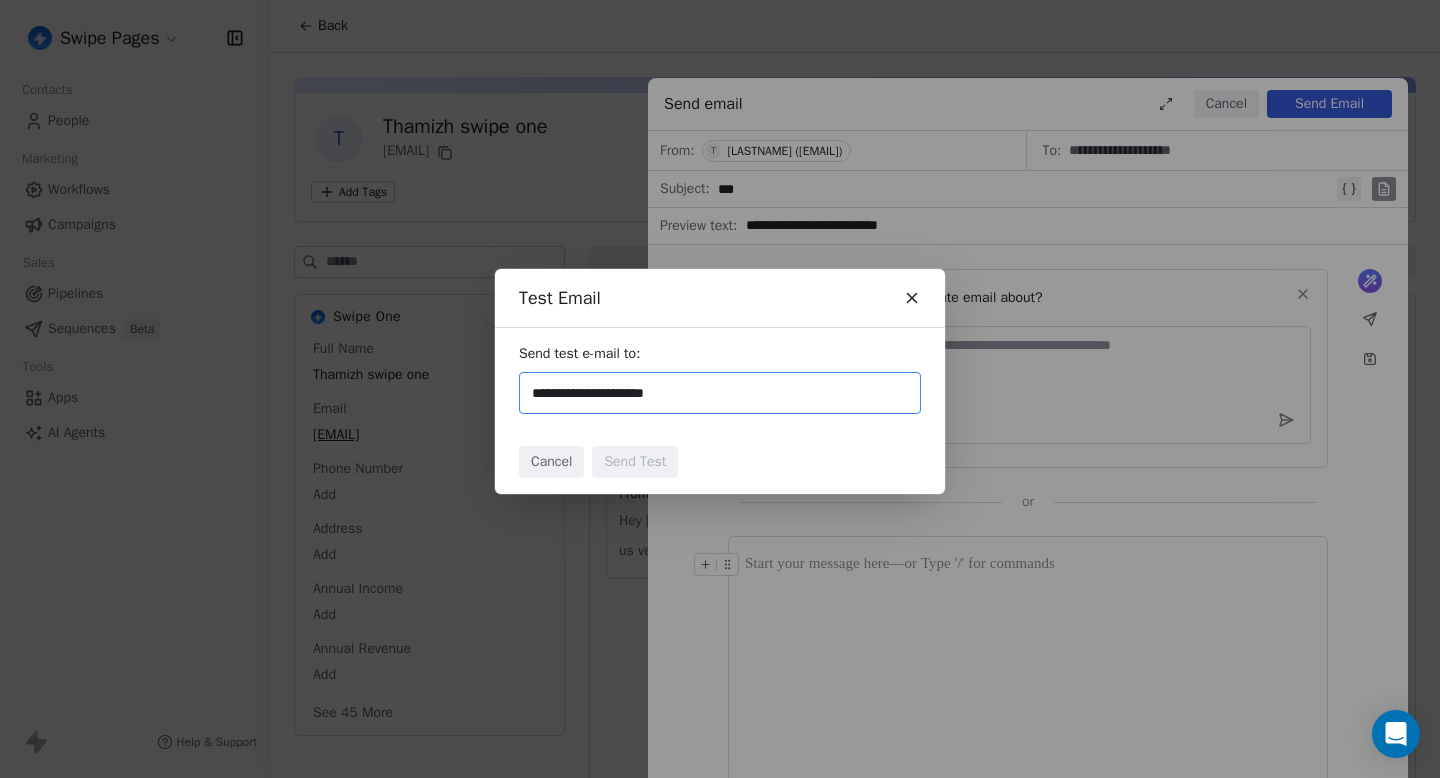 type 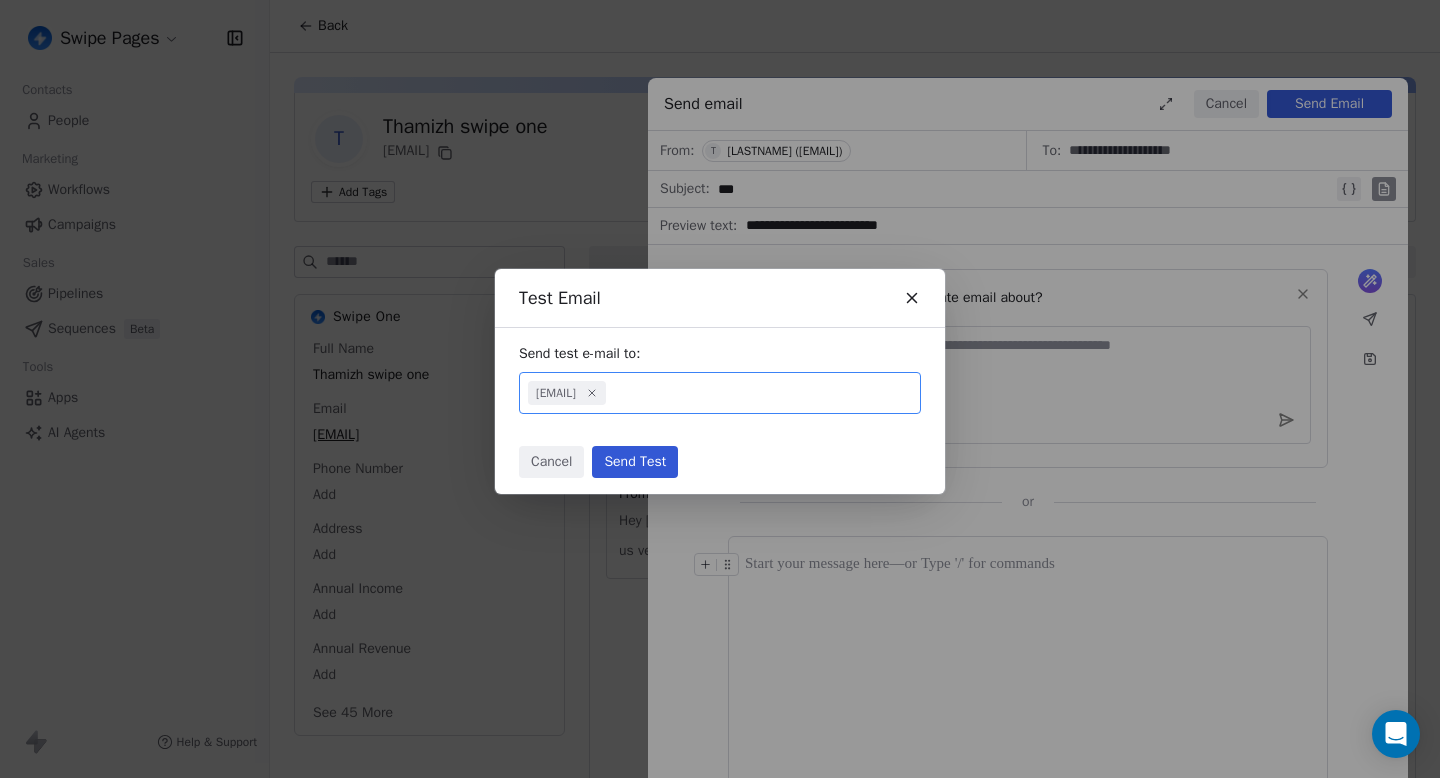 click on "Send Test" at bounding box center (635, 462) 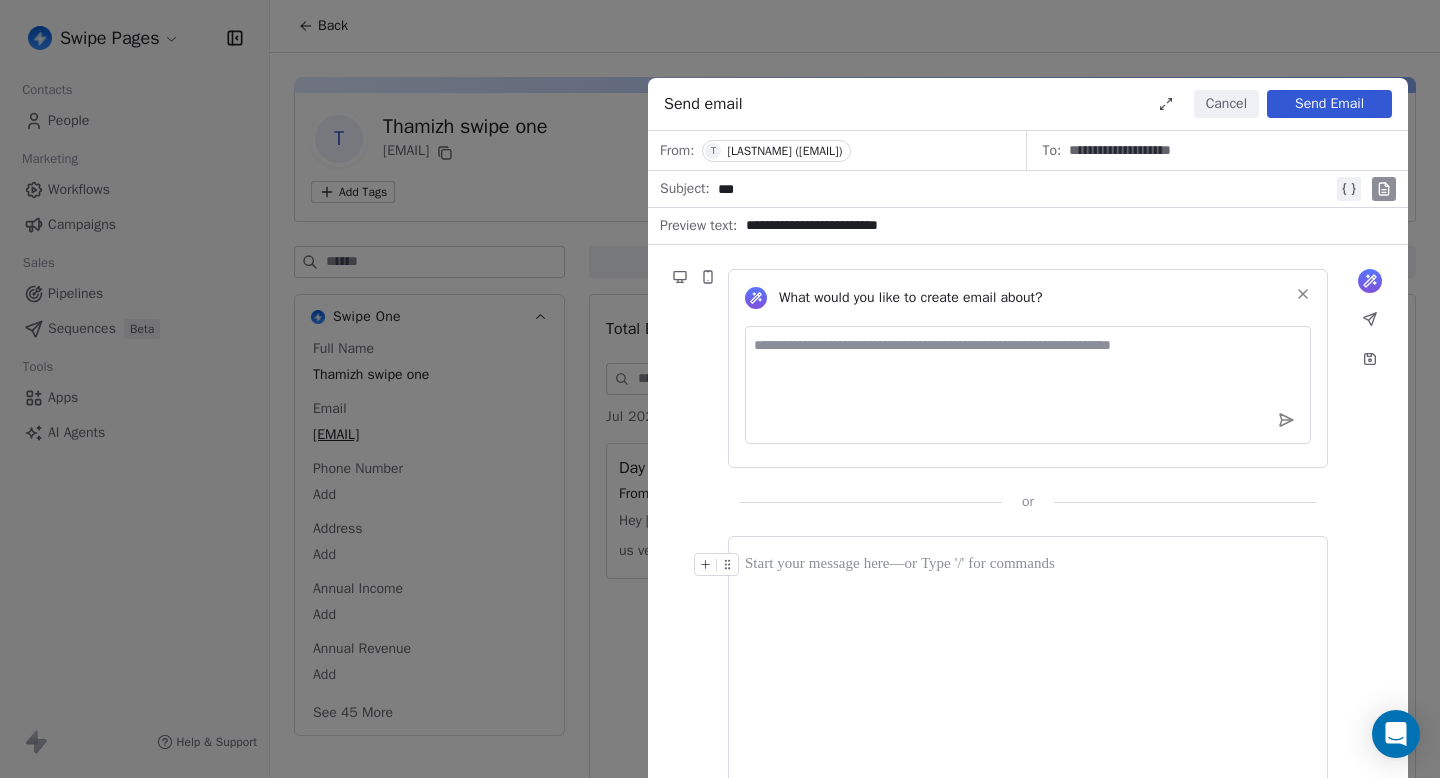click on "**********" at bounding box center [1065, 226] 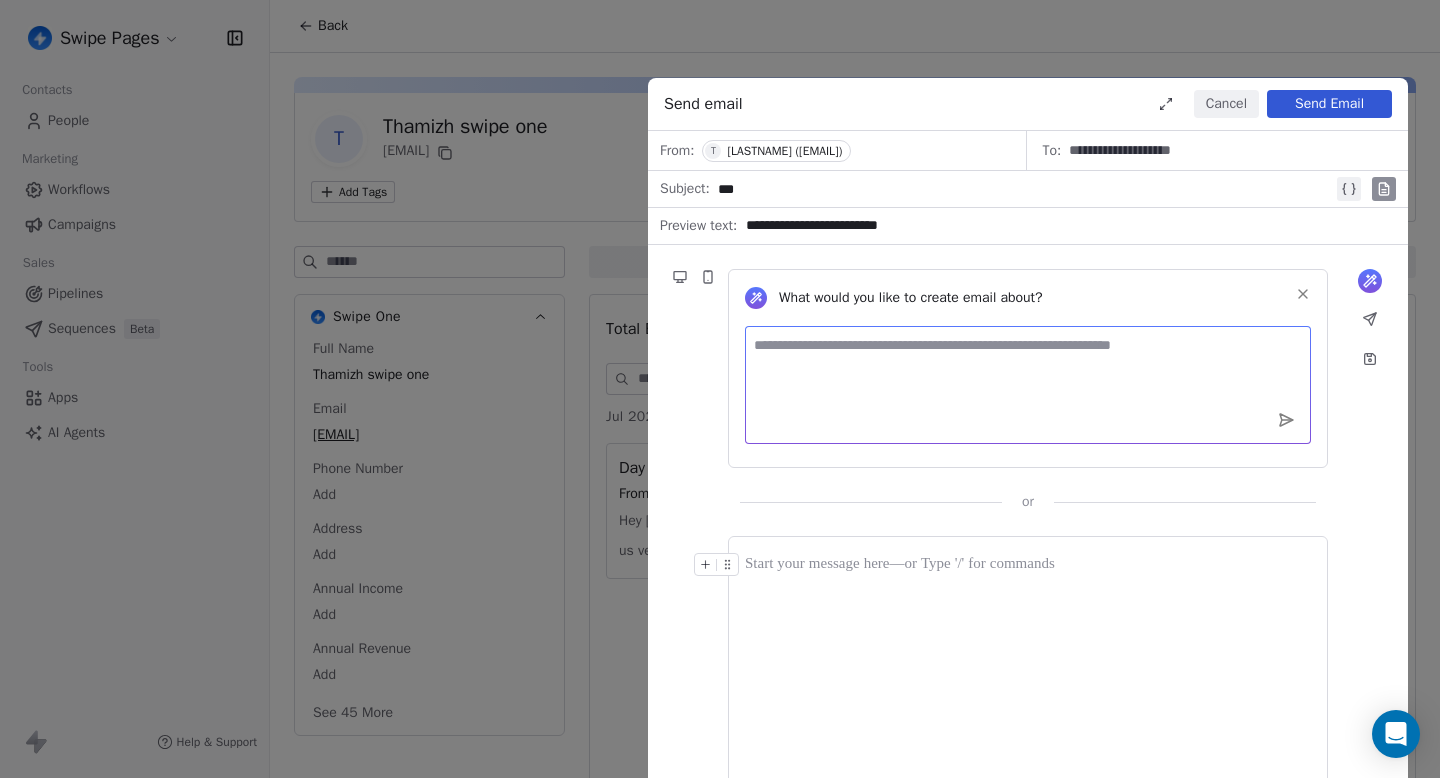 click at bounding box center [1028, 662] 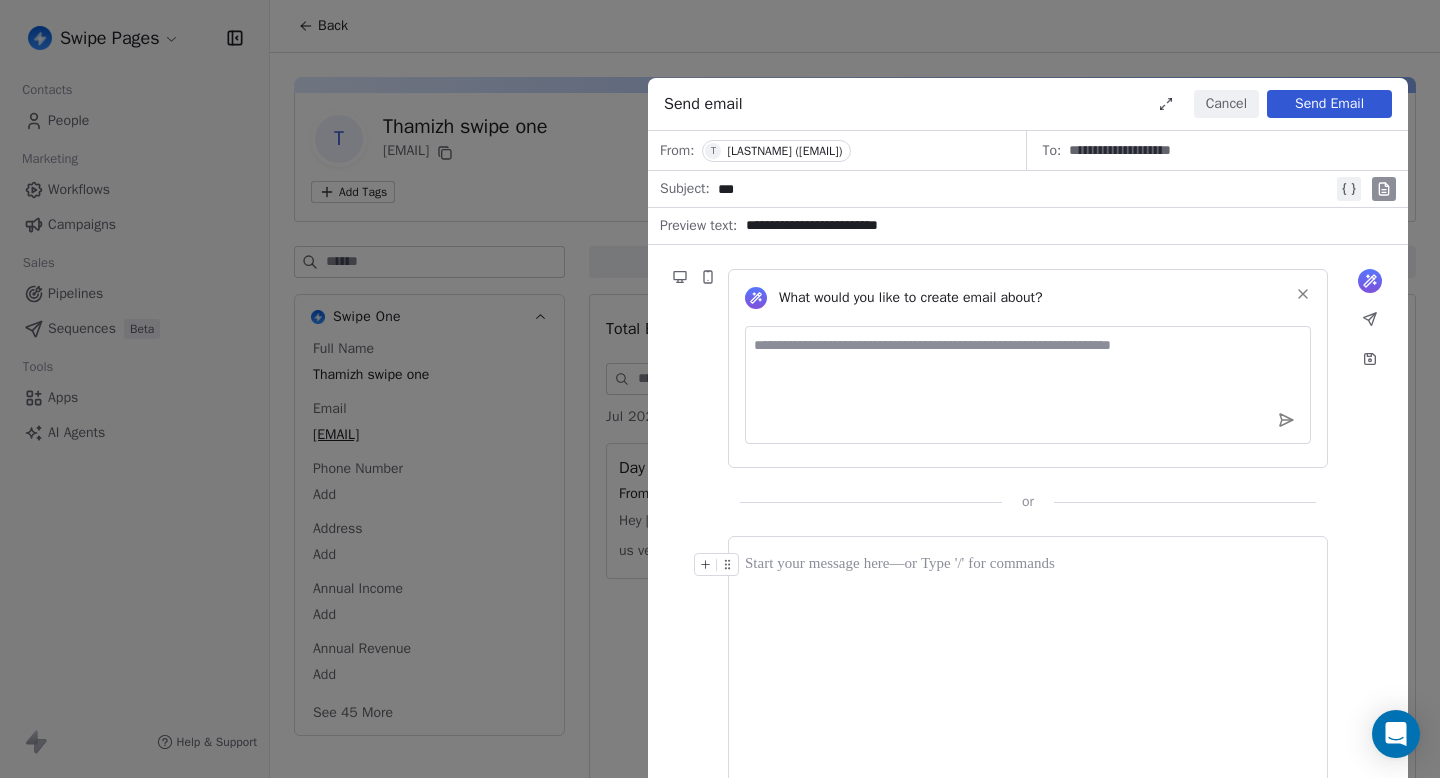 click at bounding box center [1028, 385] 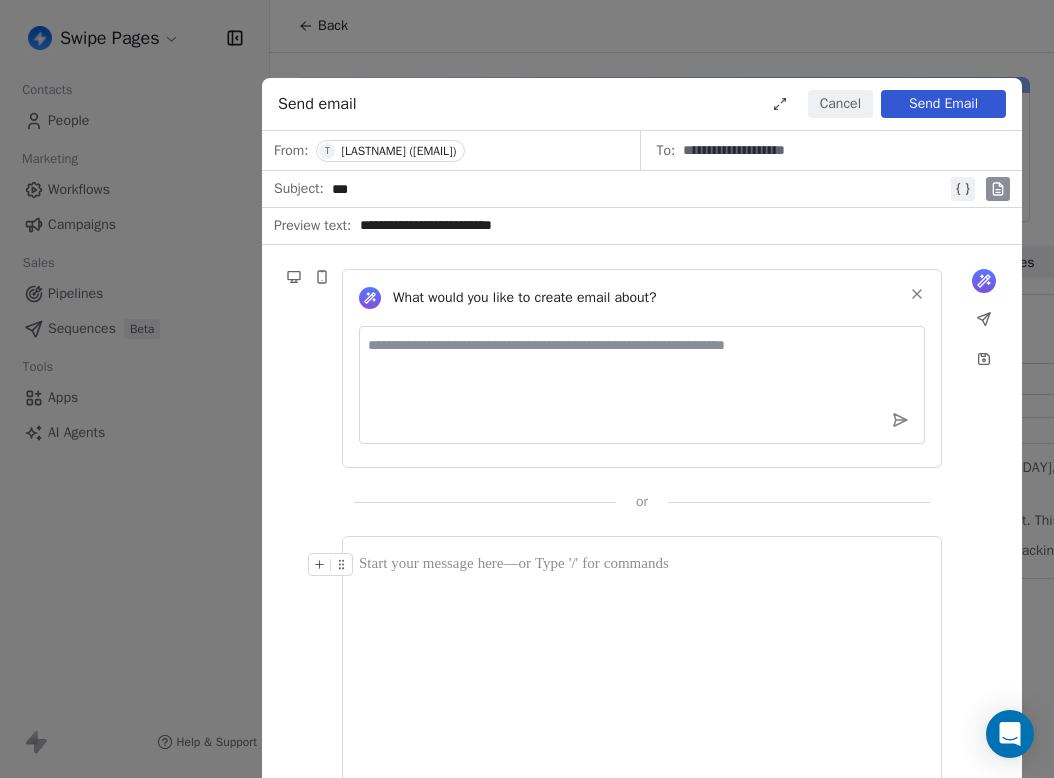 click on "**********" at bounding box center [527, 389] 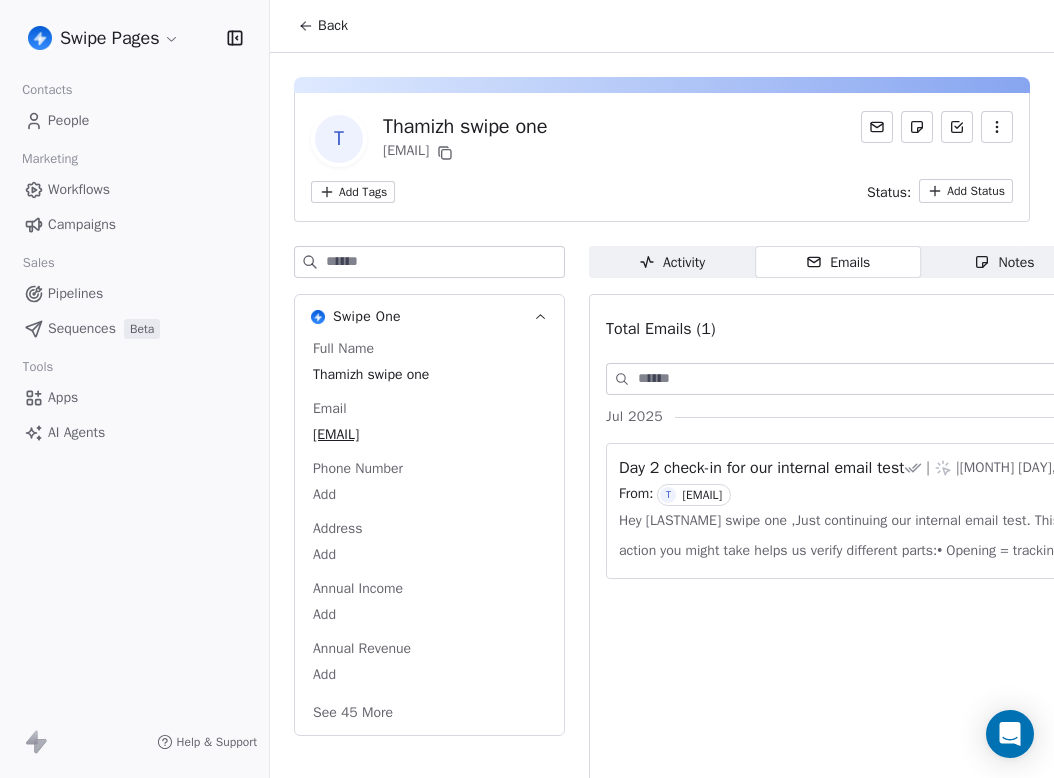 click on "Campaigns" at bounding box center [82, 224] 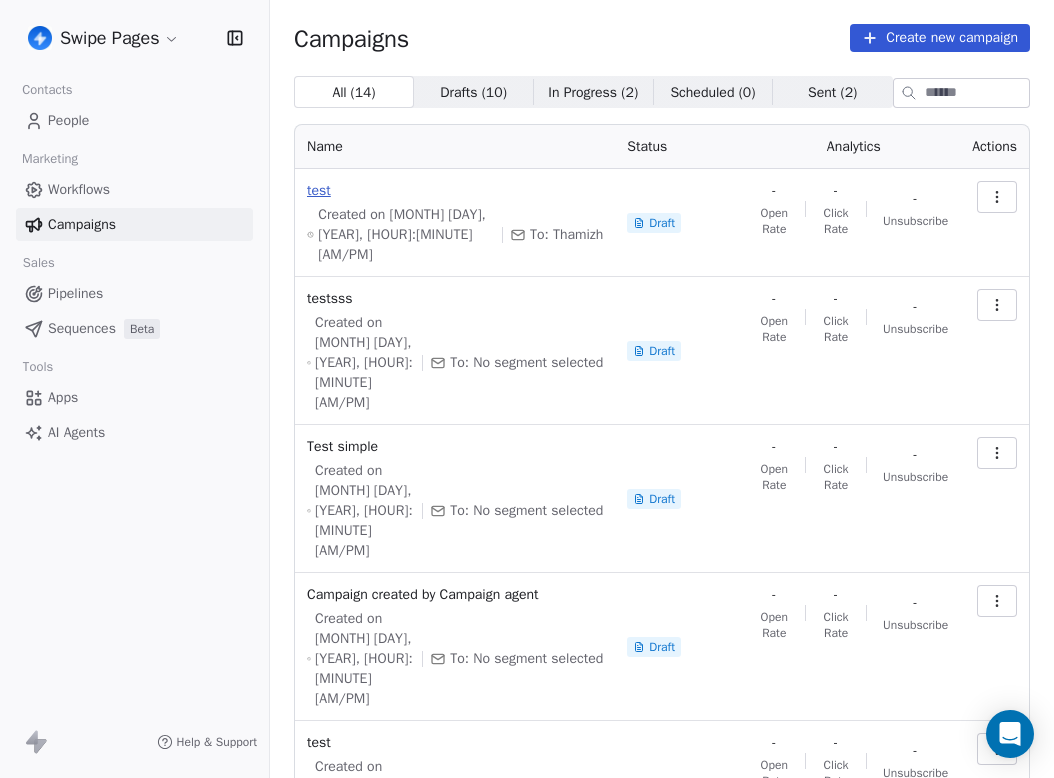 click on "test" at bounding box center [455, 191] 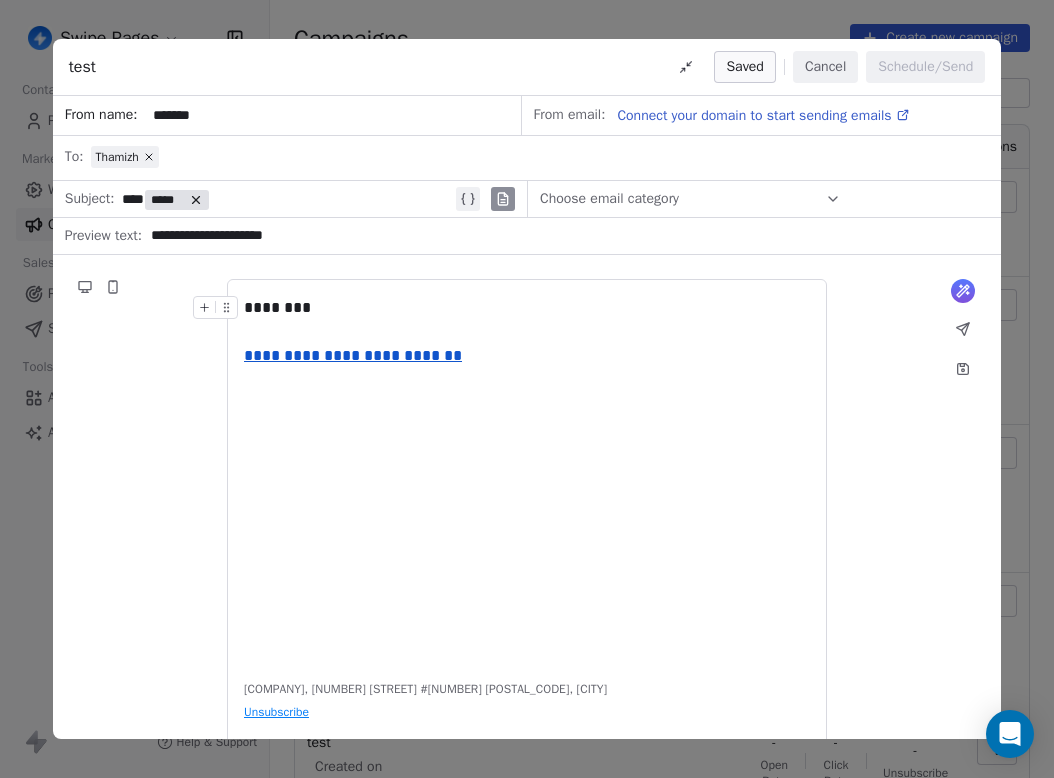 click on "**********" at bounding box center [564, 236] 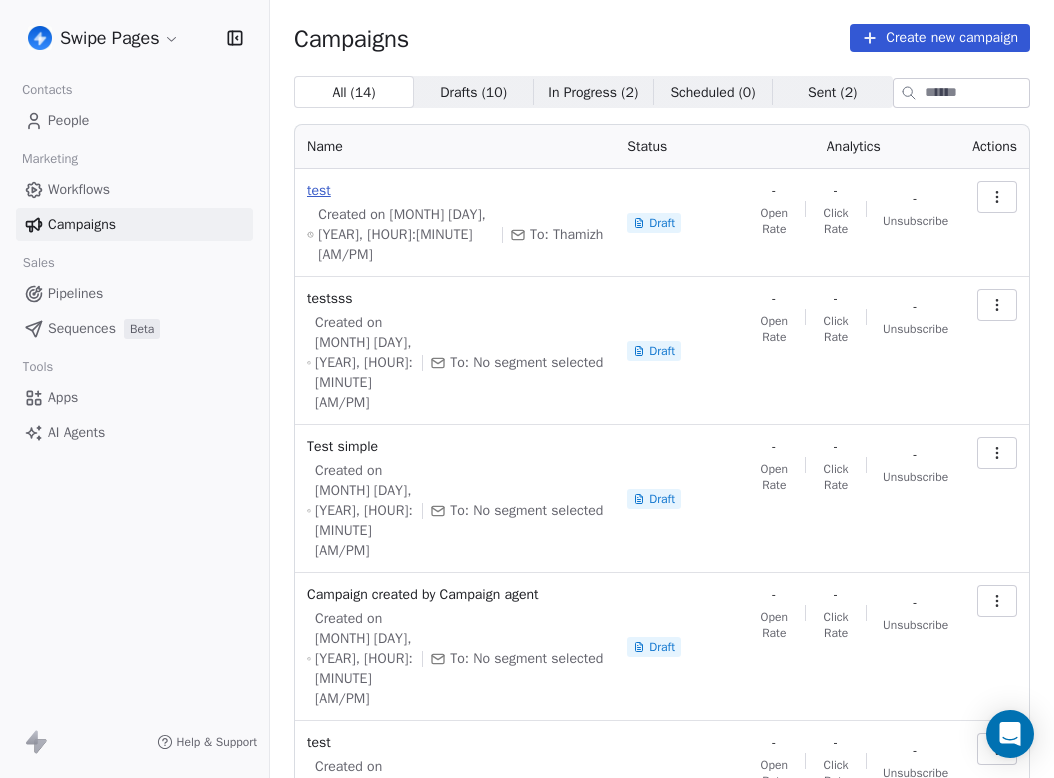 click on "test" at bounding box center [455, 191] 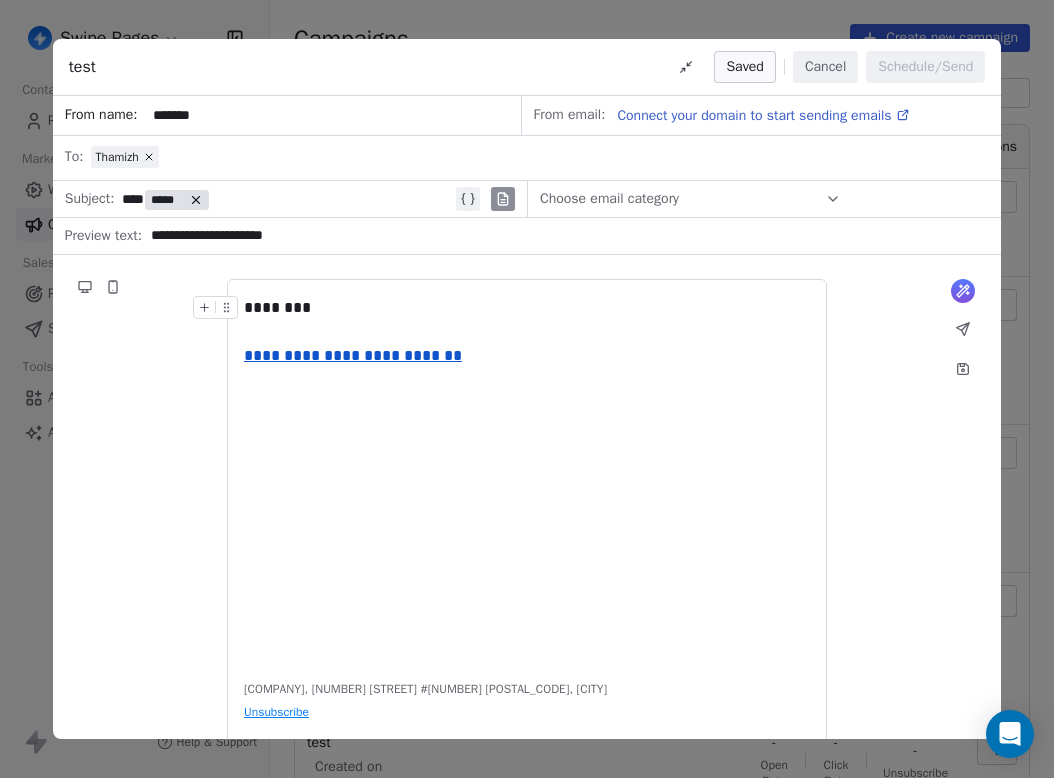 drag, startPoint x: 159, startPoint y: 235, endPoint x: 319, endPoint y: 231, distance: 160.04999 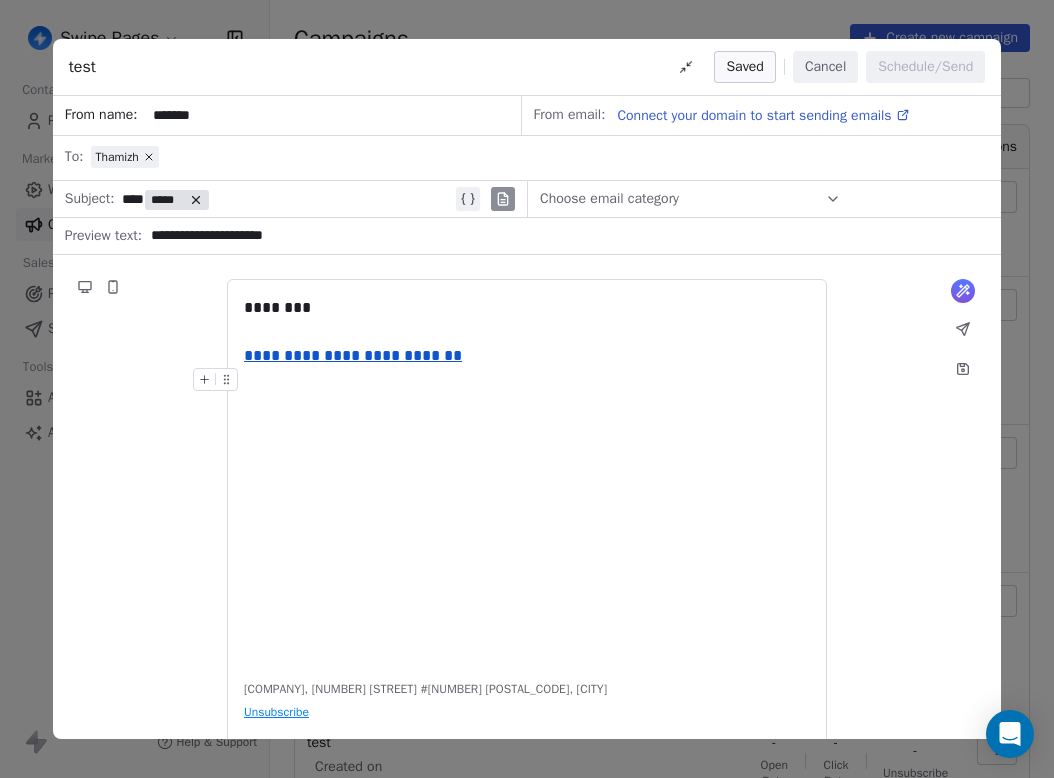 click on "**********" at bounding box center (527, 478) 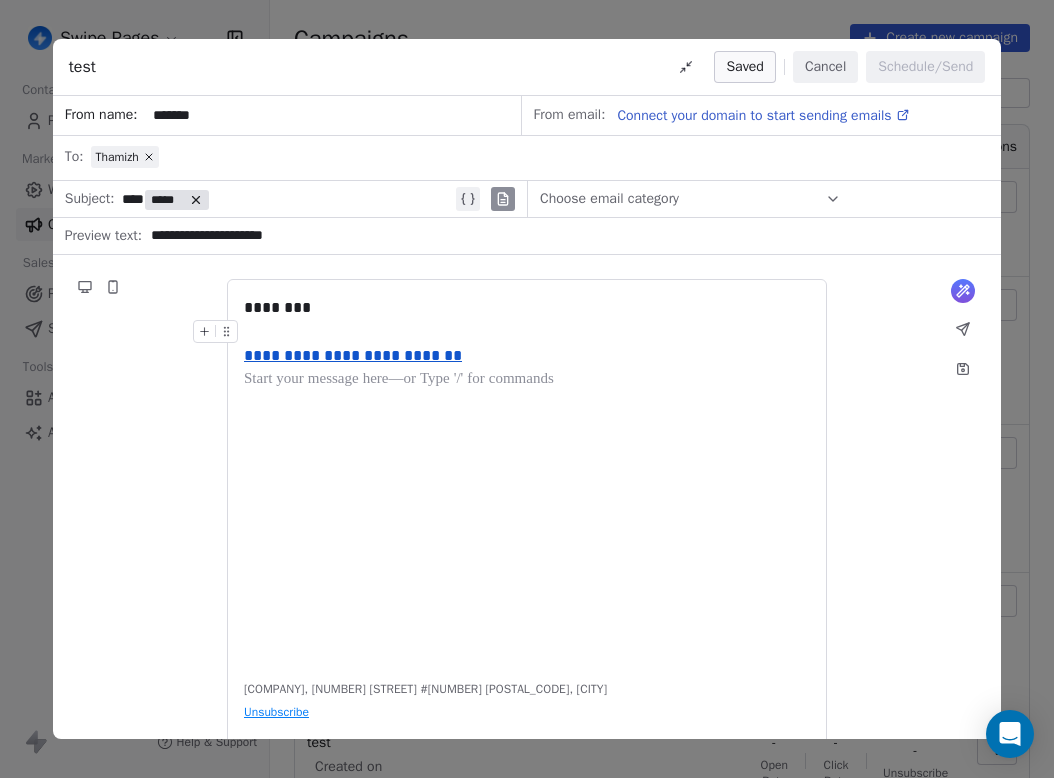 click on "Cancel" at bounding box center (825, 67) 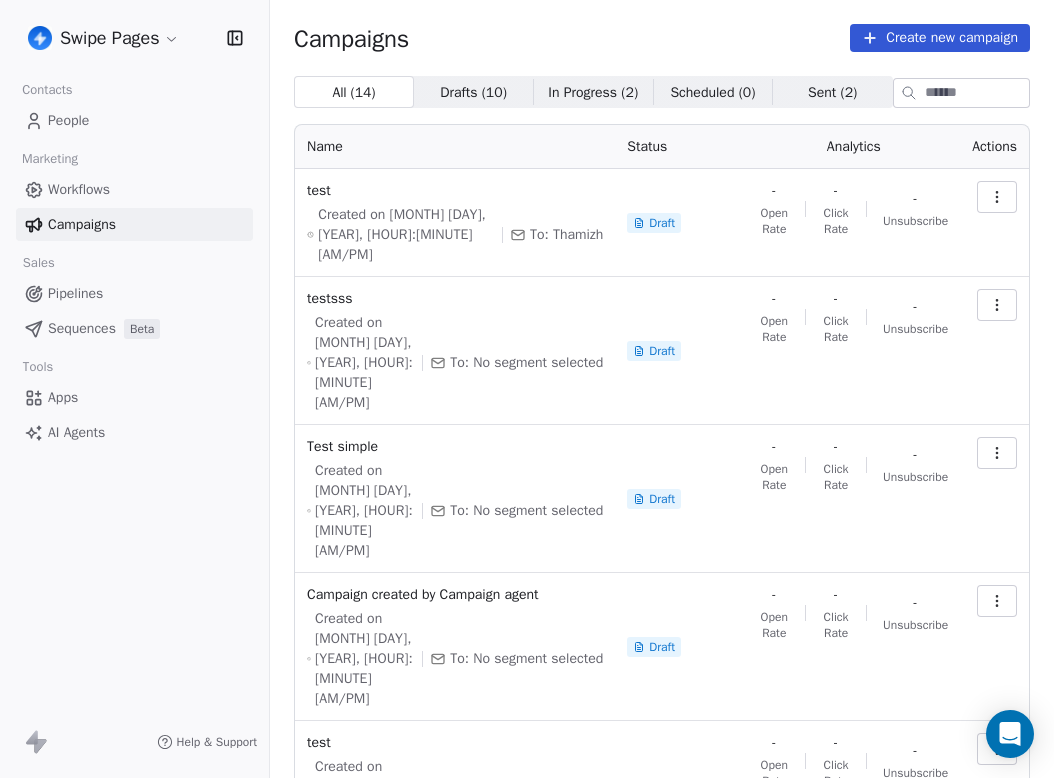click on "People" at bounding box center [134, 120] 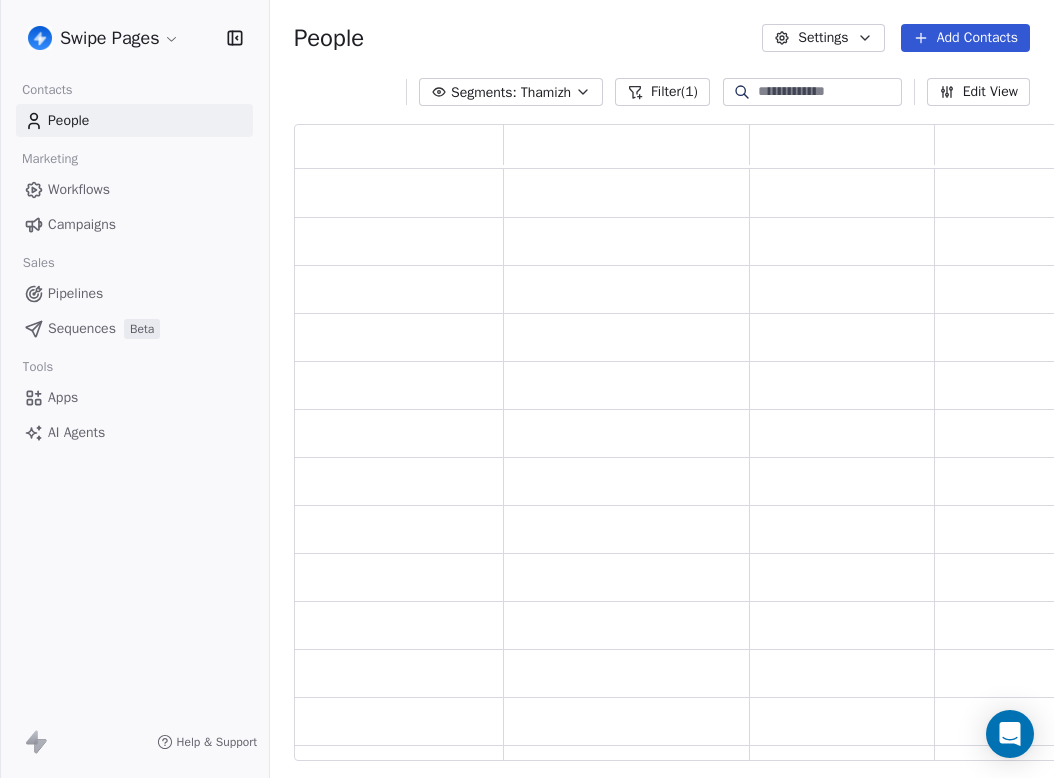 scroll, scrollTop: 1, scrollLeft: 1, axis: both 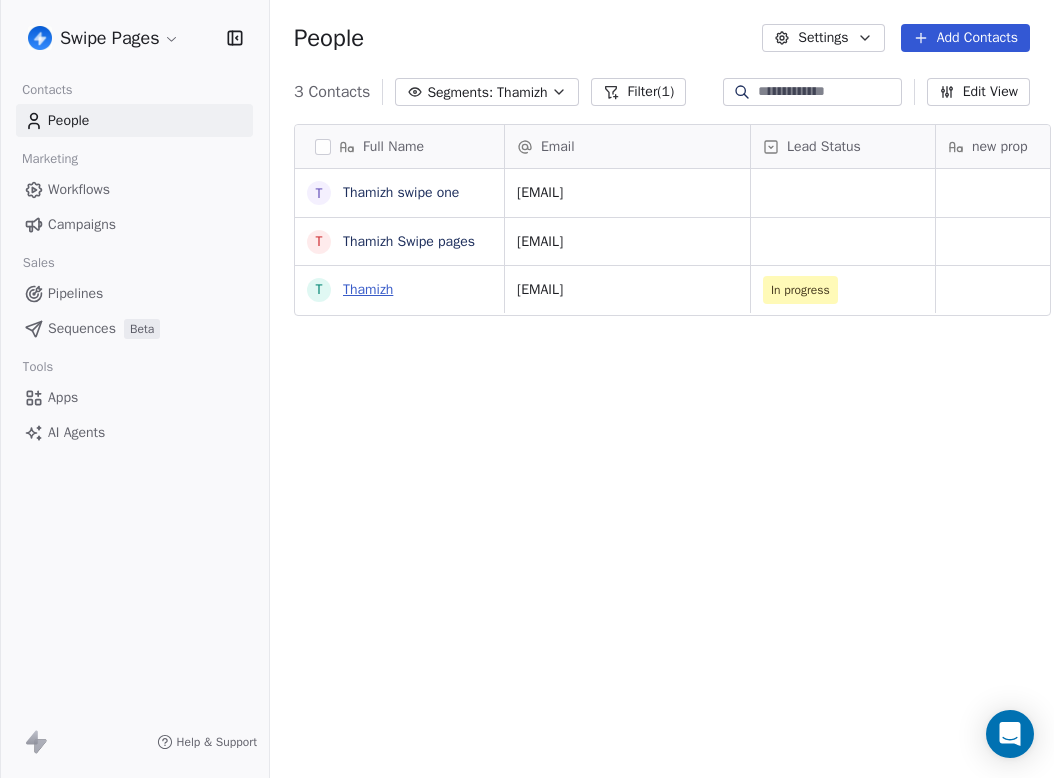 click on "Thamizh" at bounding box center [368, 289] 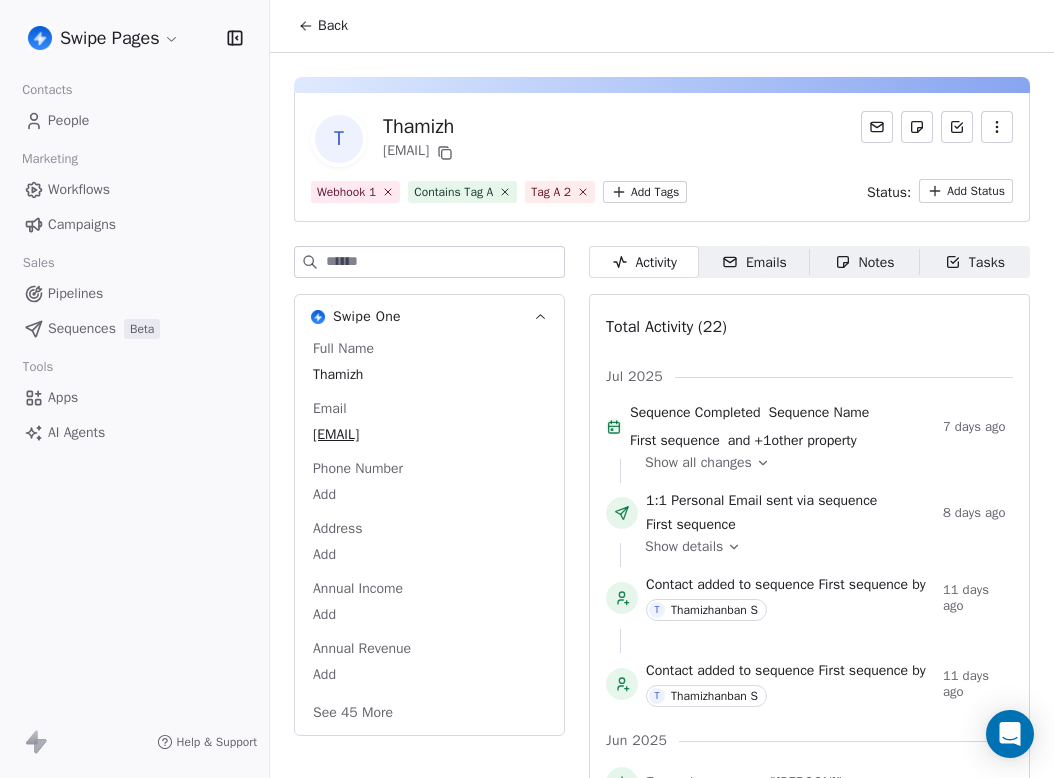 click on "Emails" at bounding box center (754, 262) 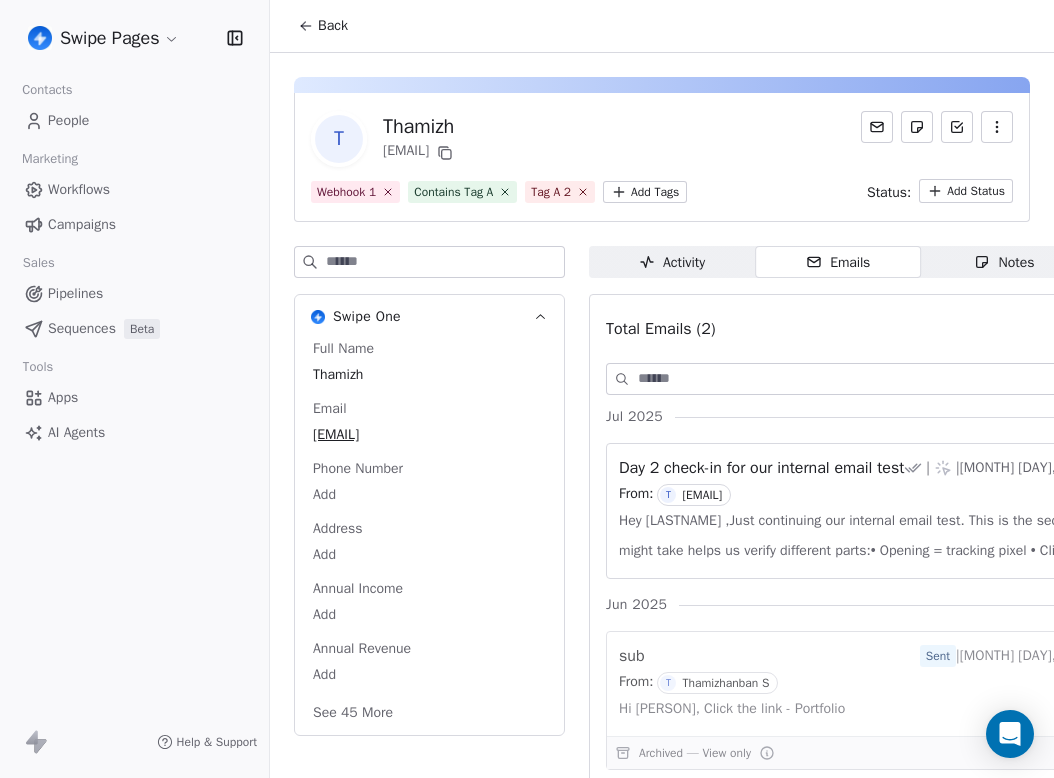 click on "Compose Email" at bounding box center [1164, 329] 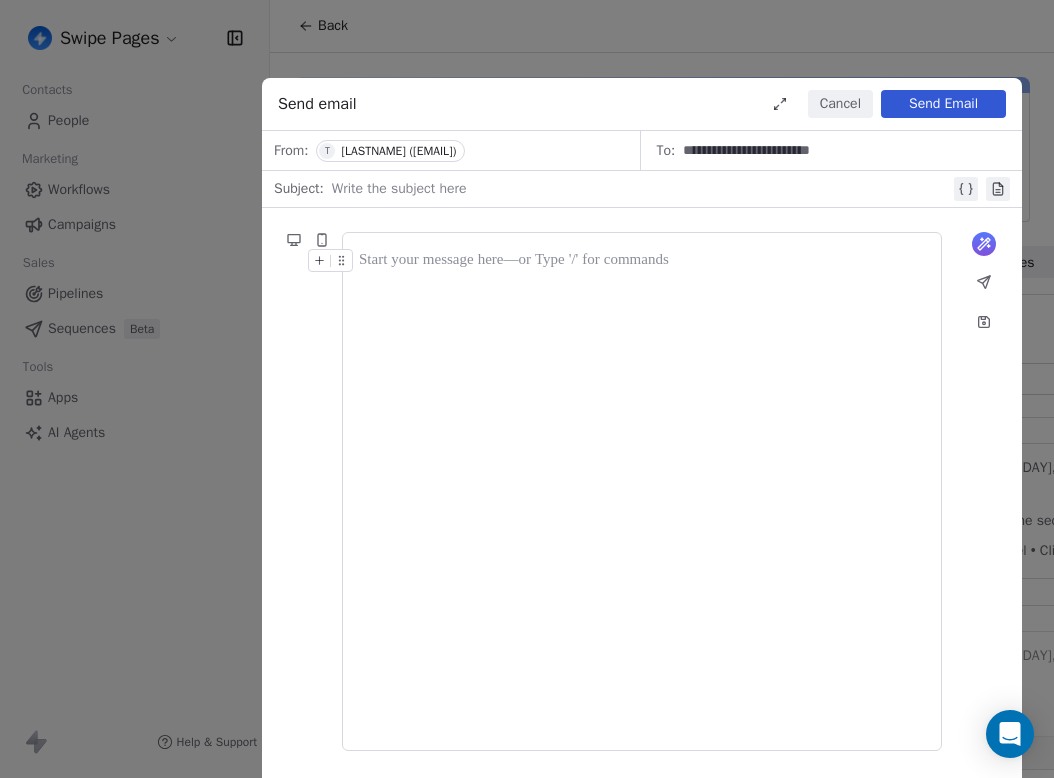 click at bounding box center (641, 189) 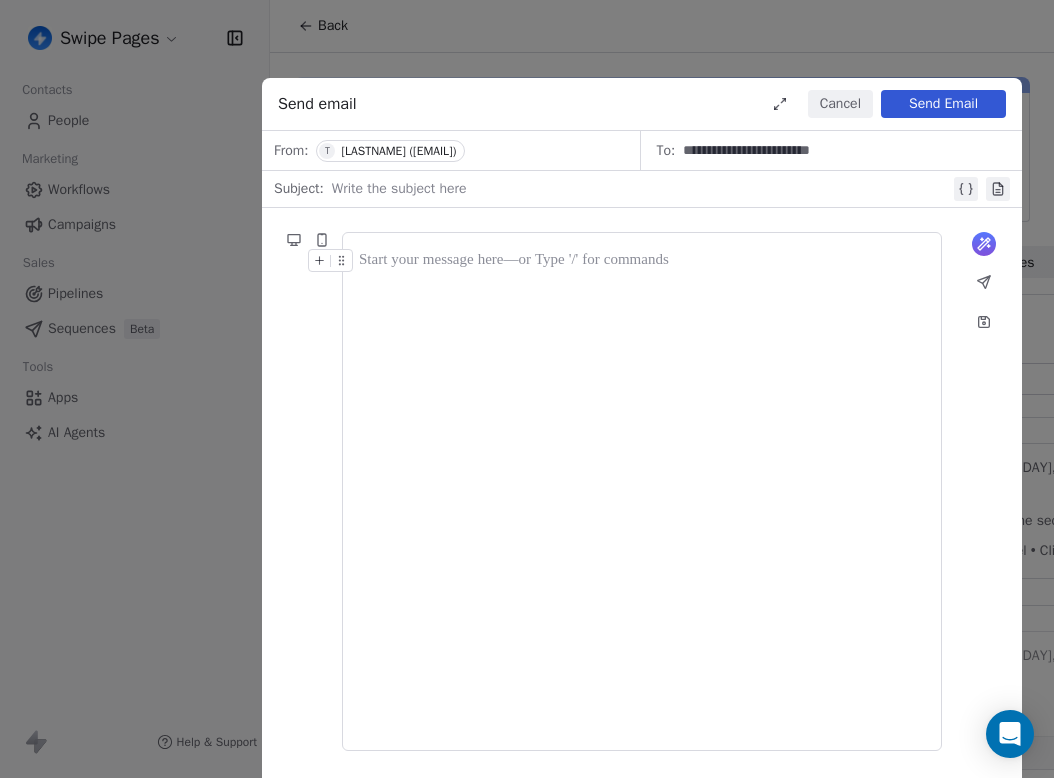 type 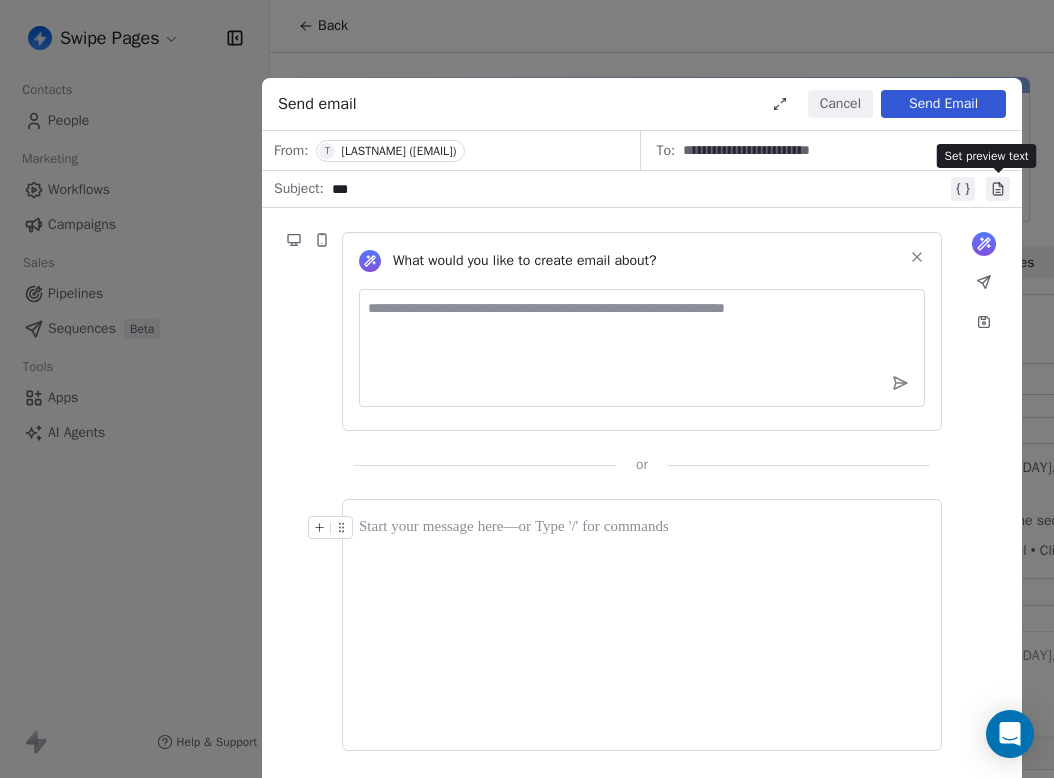 click at bounding box center (998, 189) 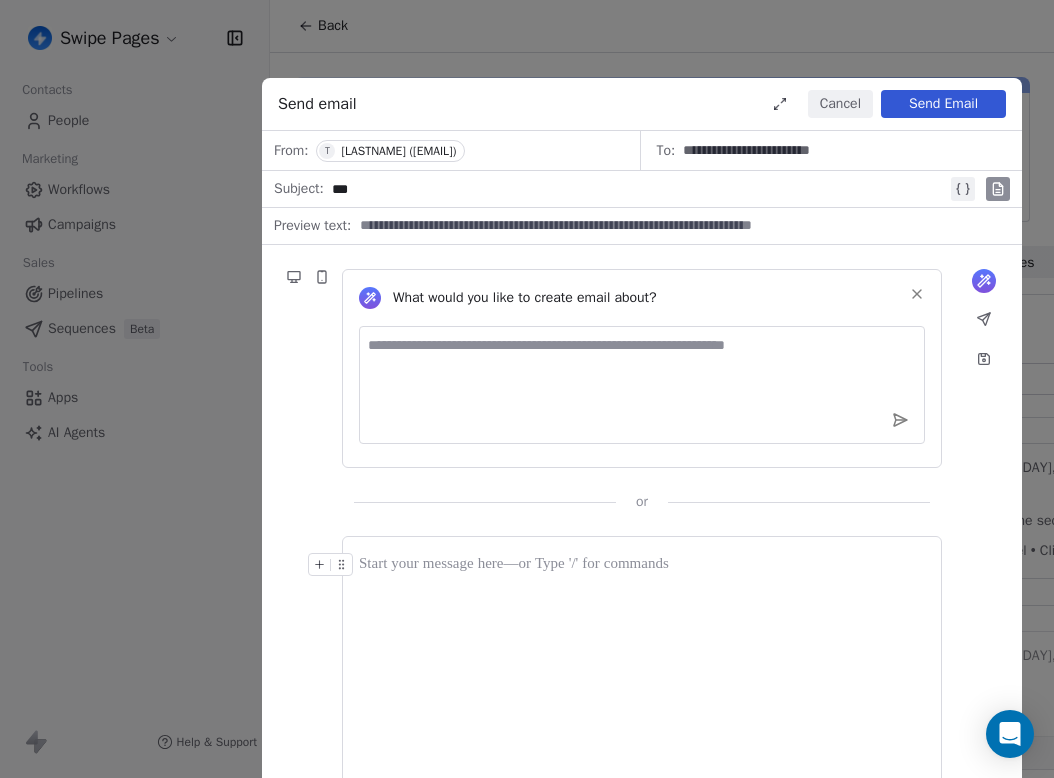 click at bounding box center (679, 226) 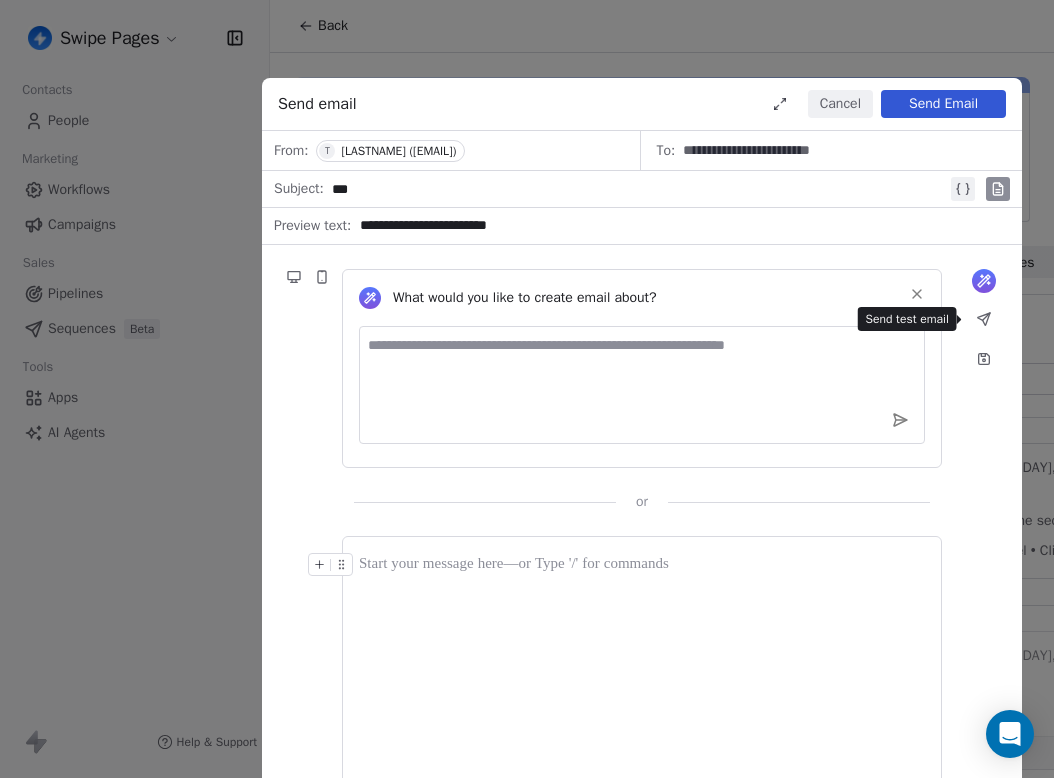 type on "**********" 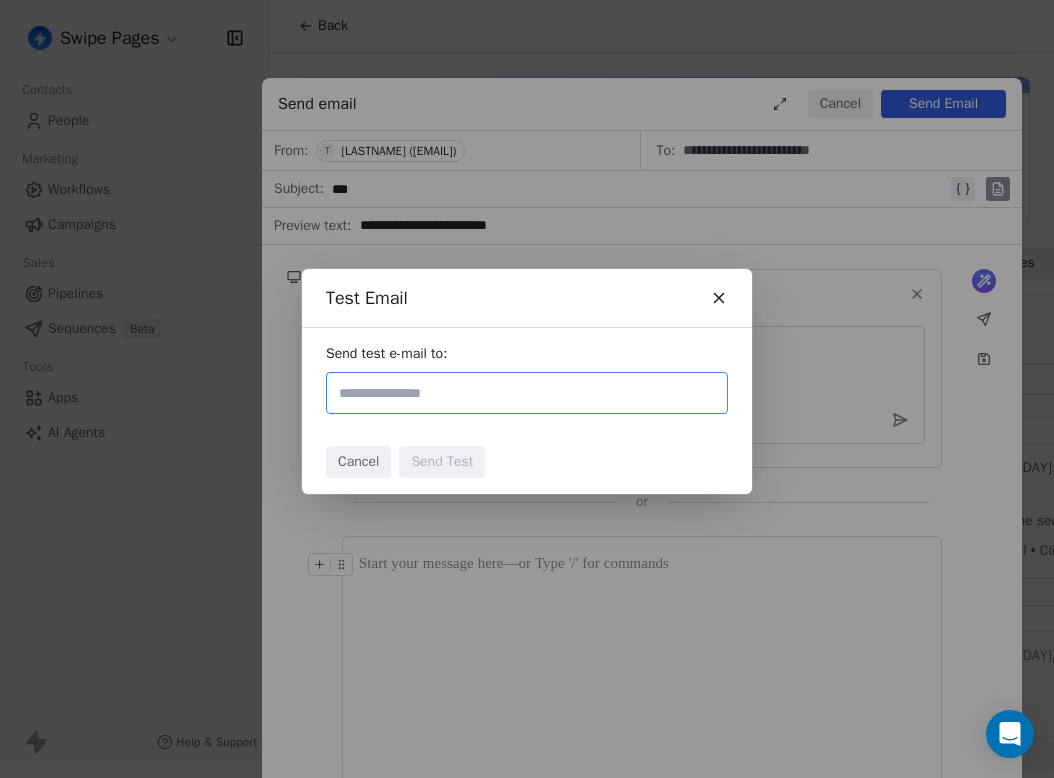 click 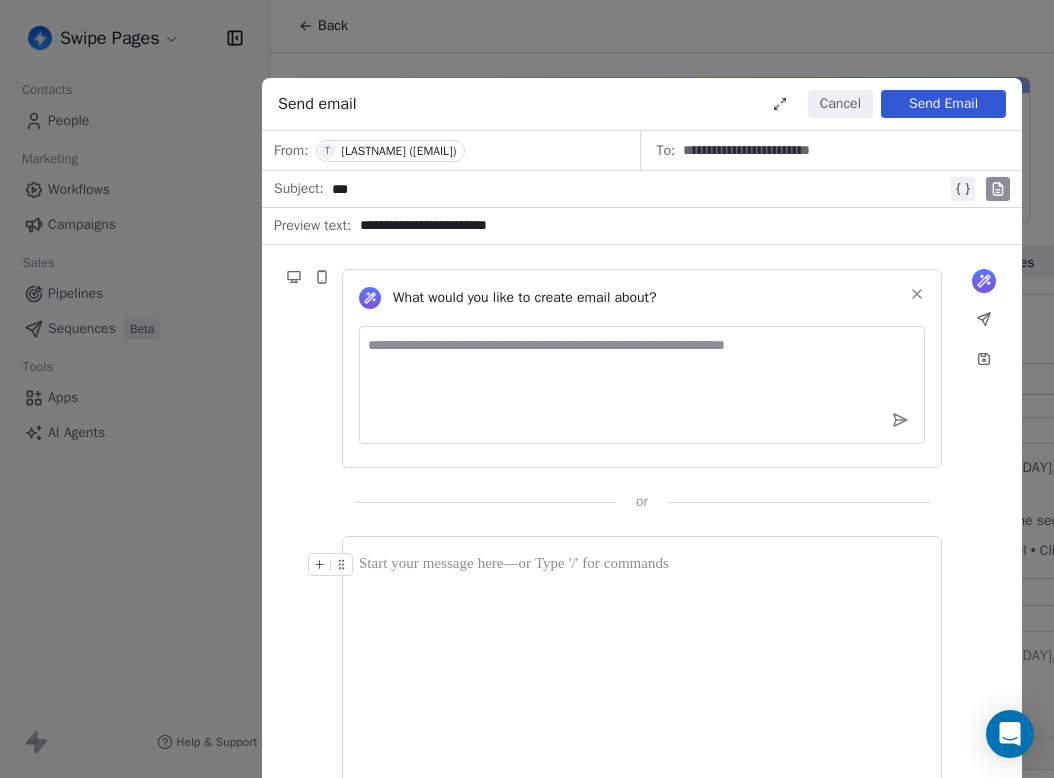 click at bounding box center (642, 662) 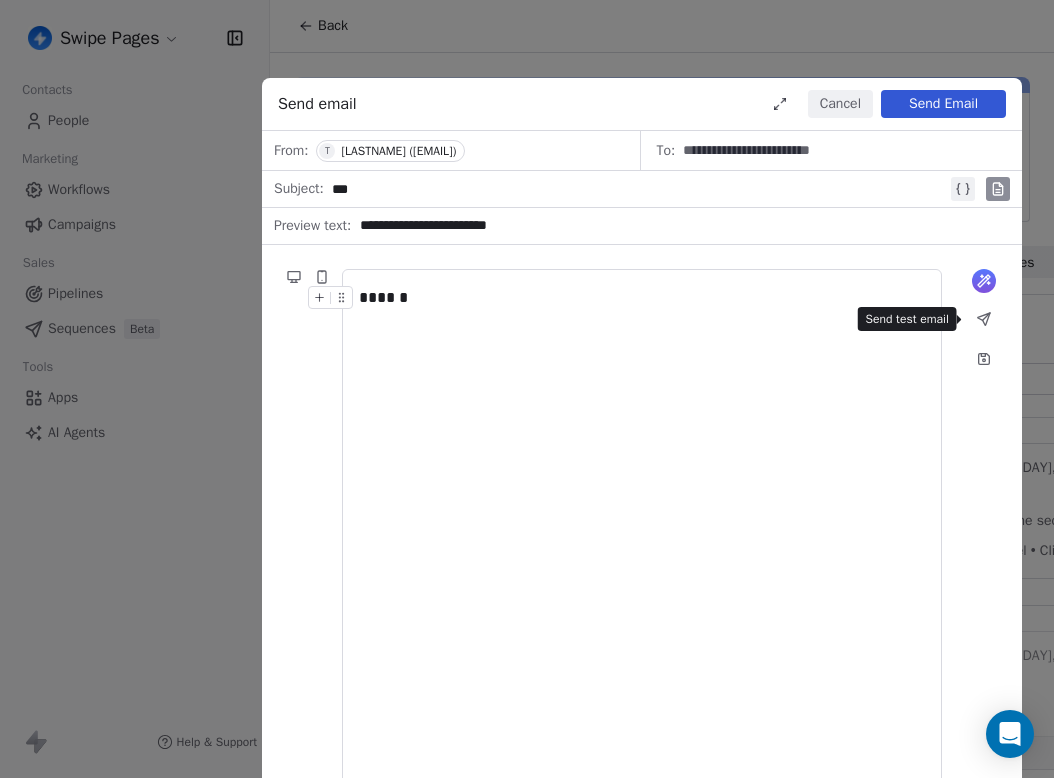 click 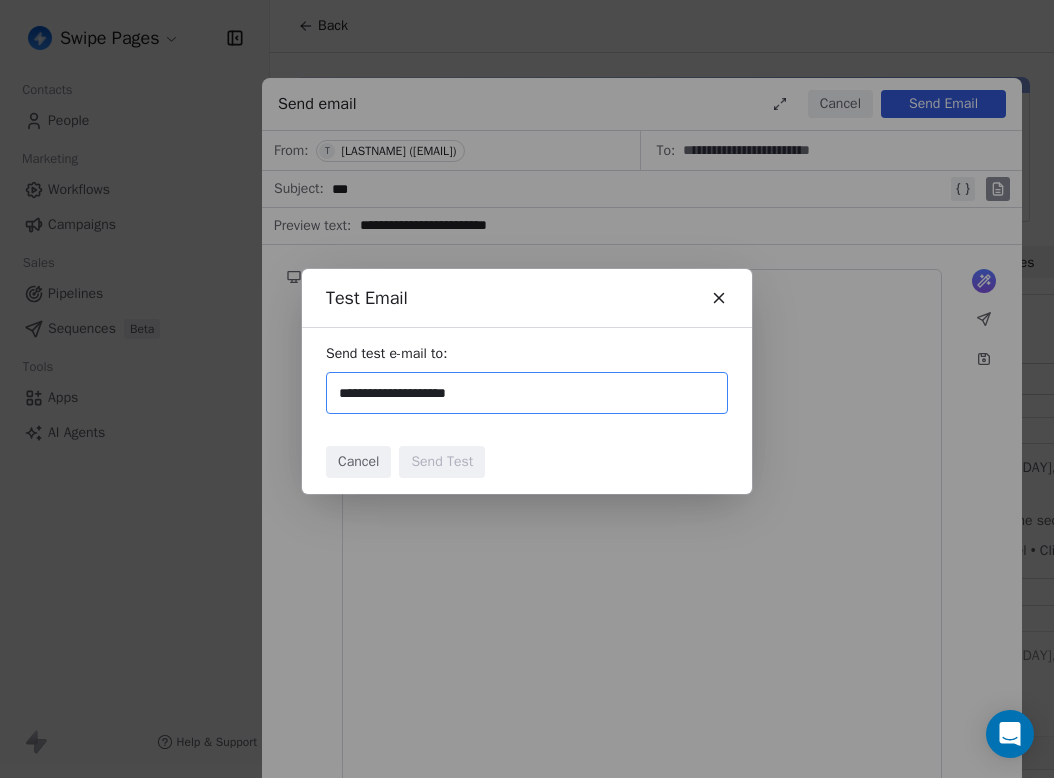 type on "**********" 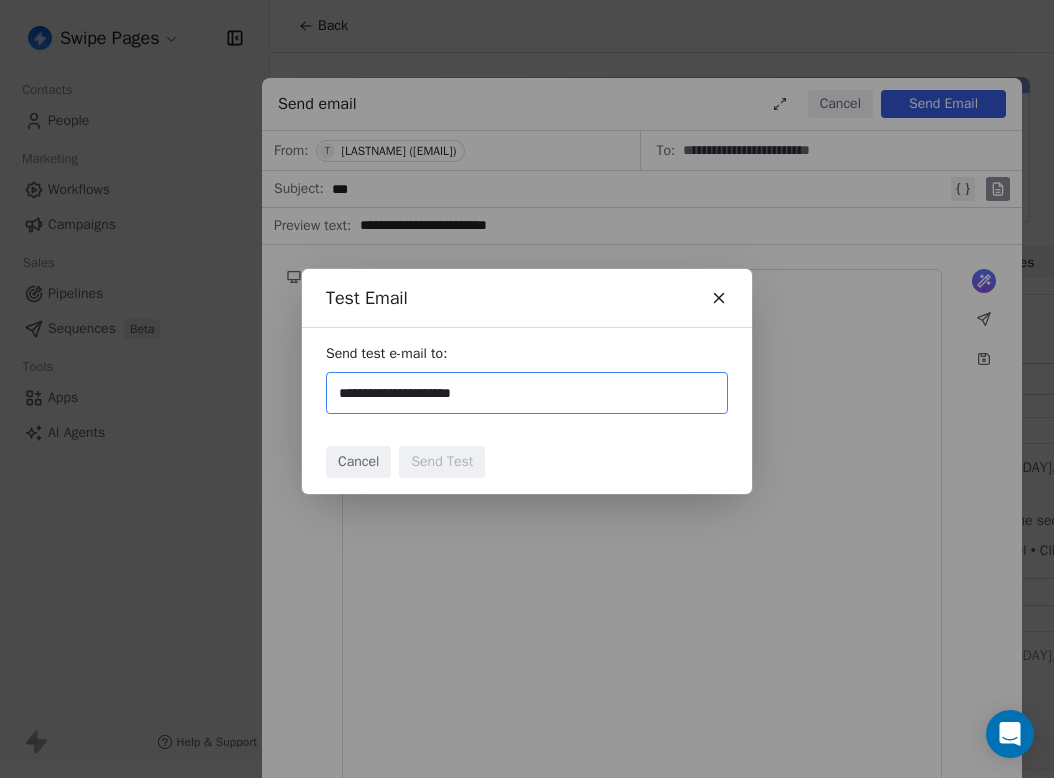 type 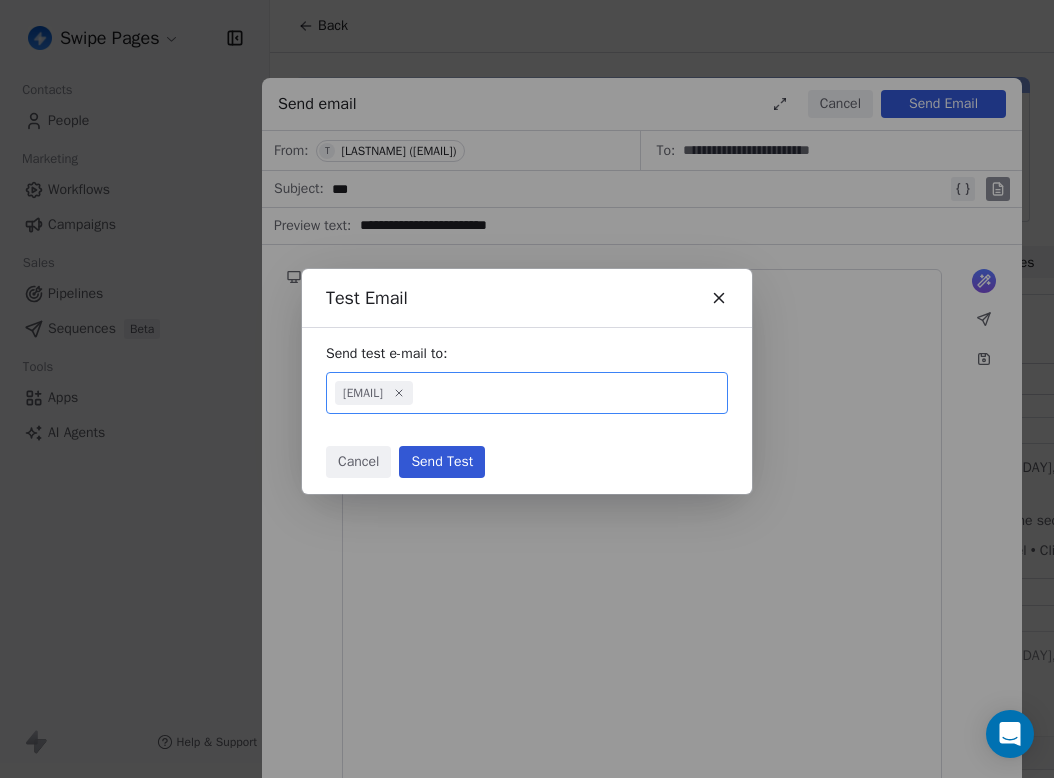 click on "Send Test" at bounding box center (442, 462) 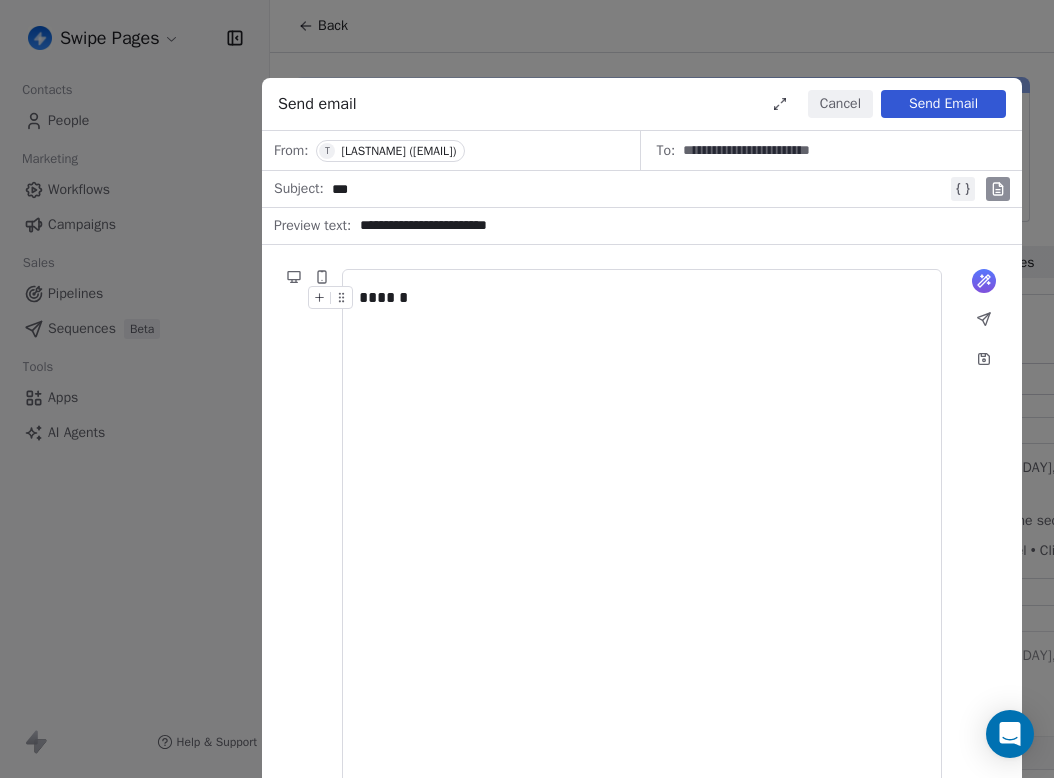 click on "[LASTNAME] ([EMAIL])" at bounding box center (398, 151) 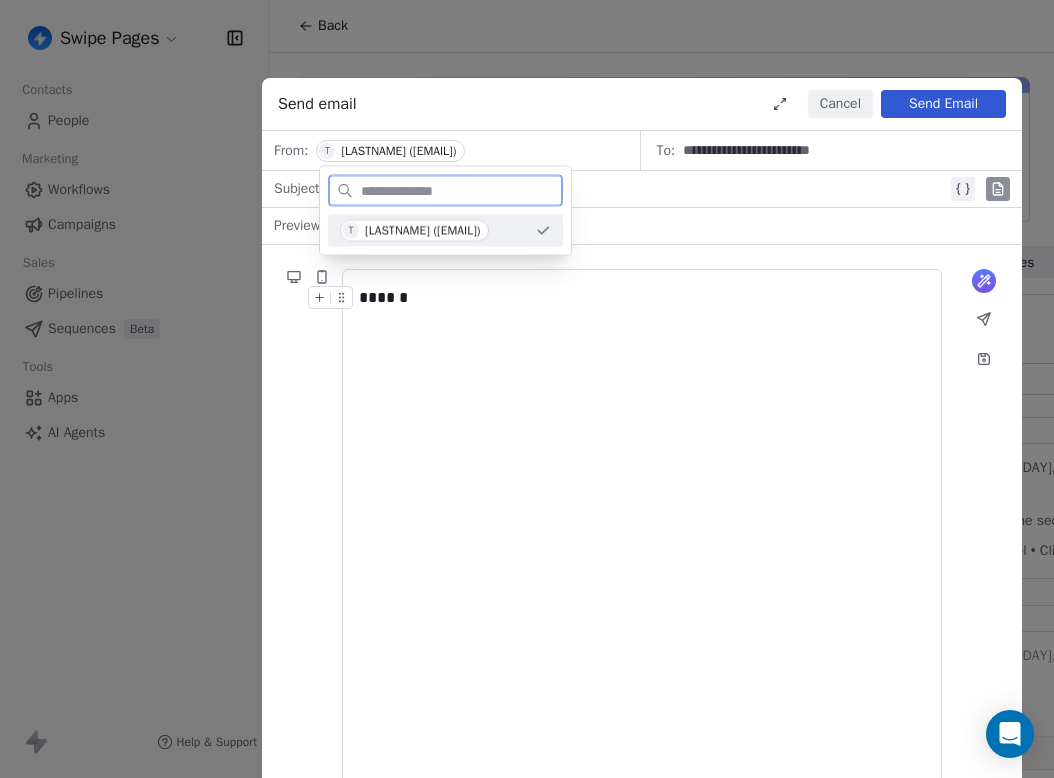 click on "******" at bounding box center (642, 528) 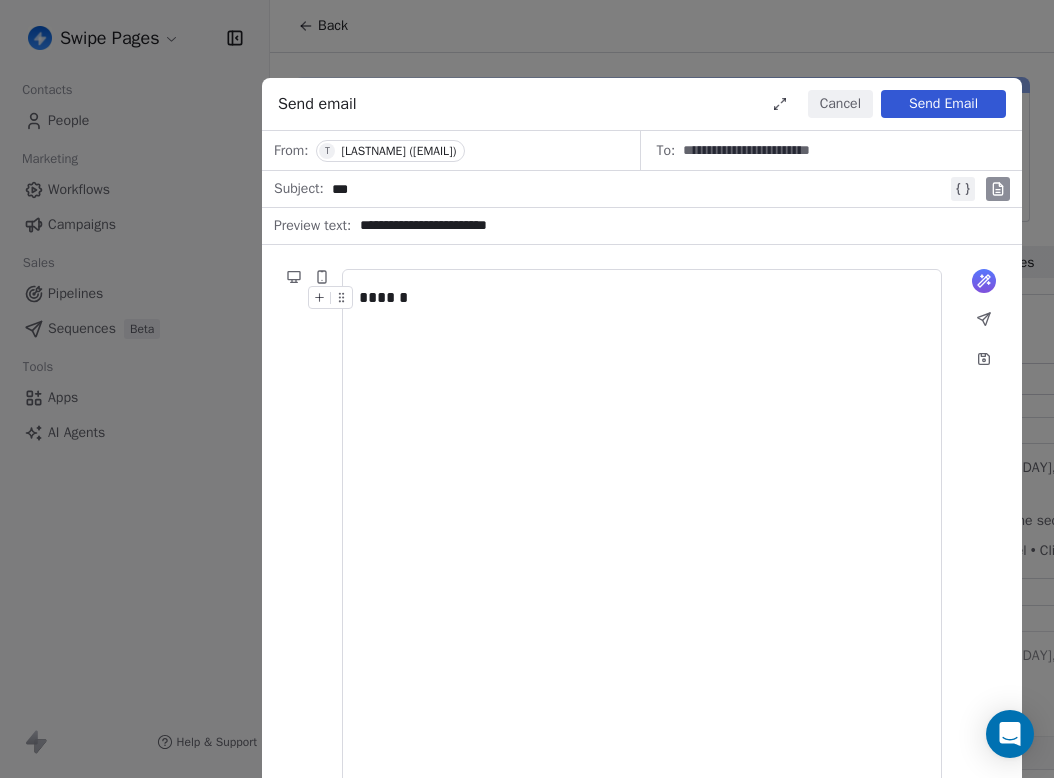 click on "Send Email" at bounding box center [943, 104] 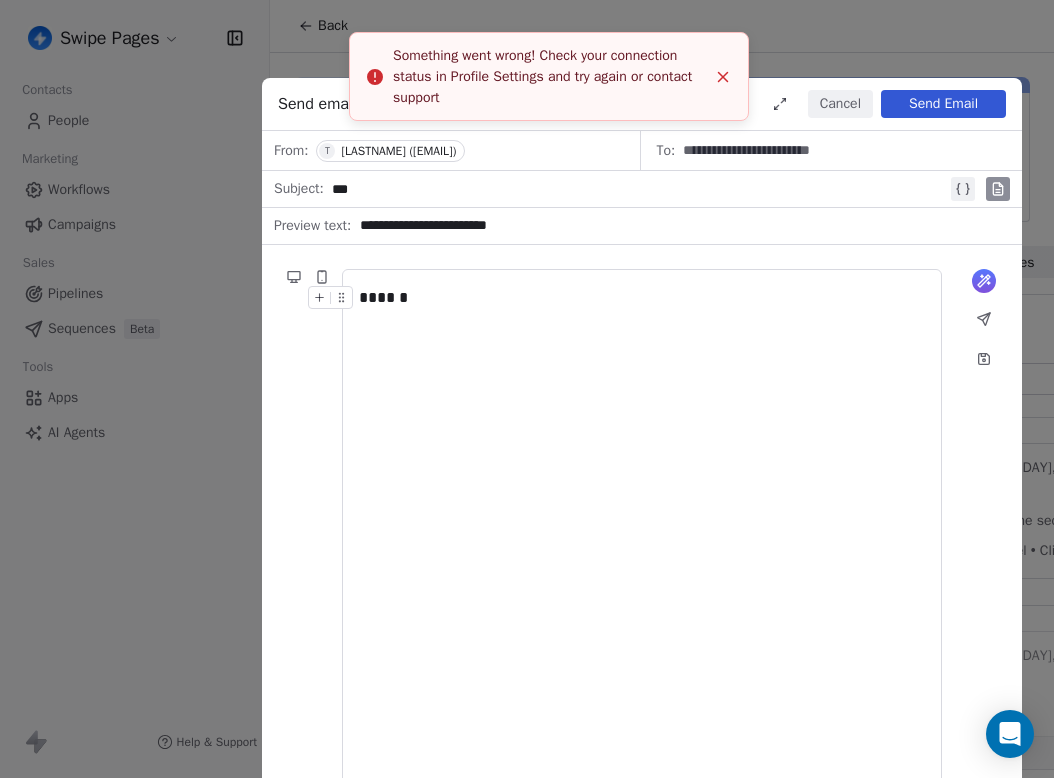 click on "******" at bounding box center (642, 528) 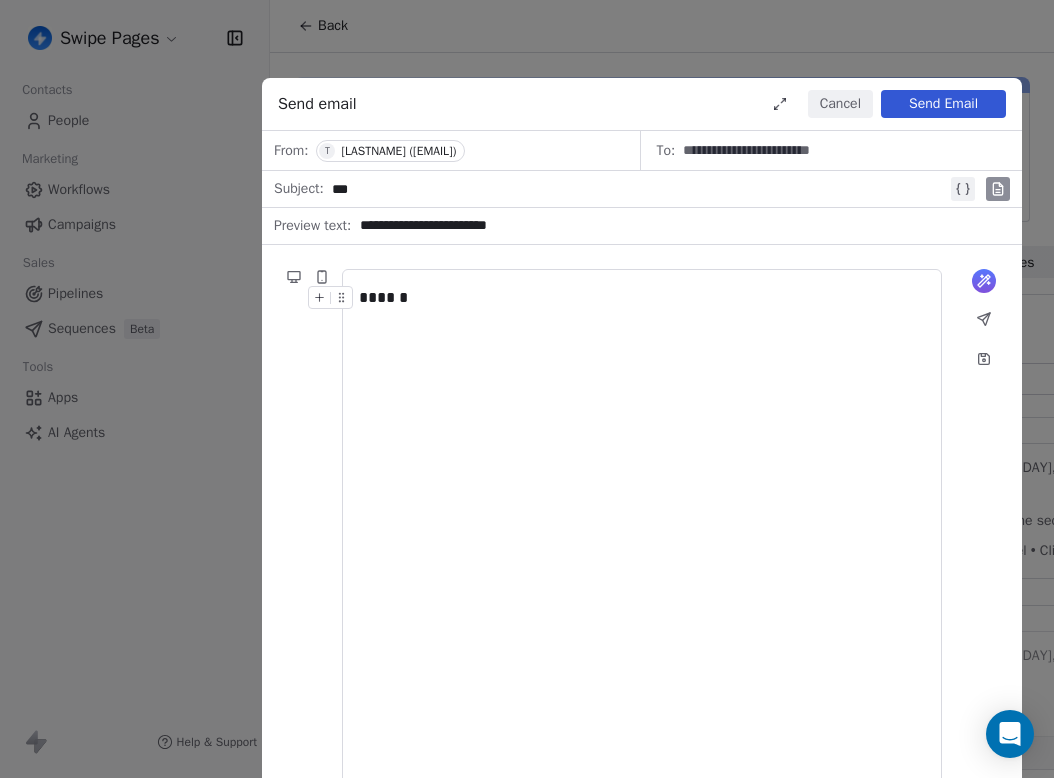 click on "******" at bounding box center (642, 528) 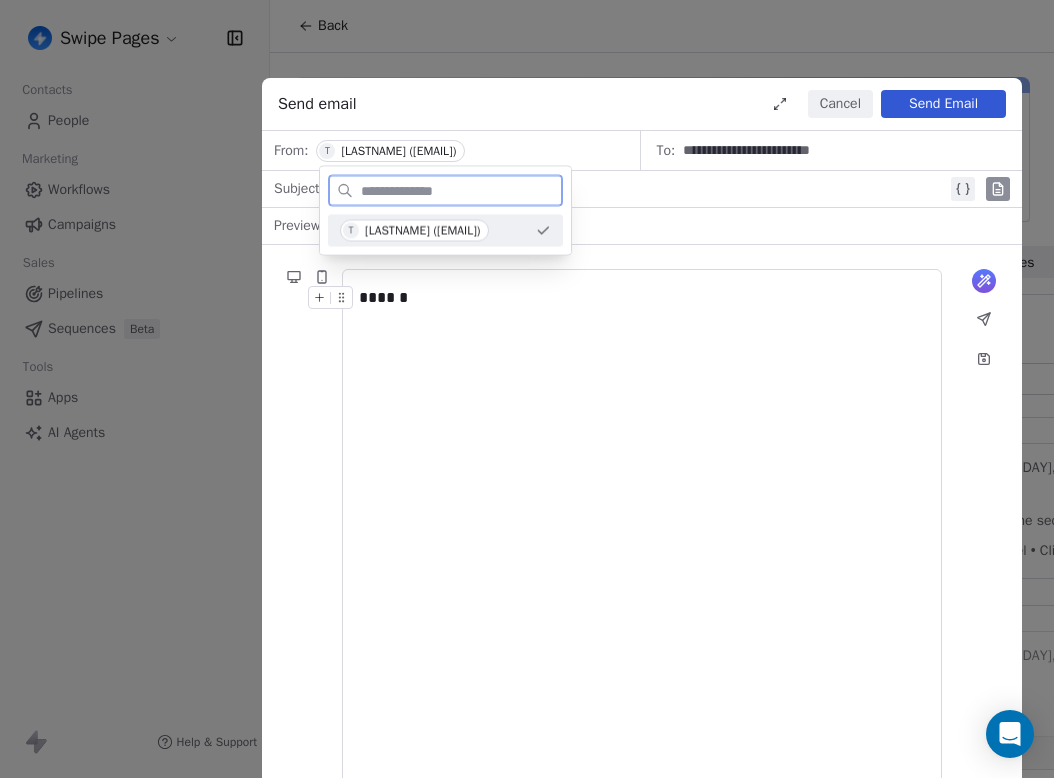 click on "******" at bounding box center (642, 528) 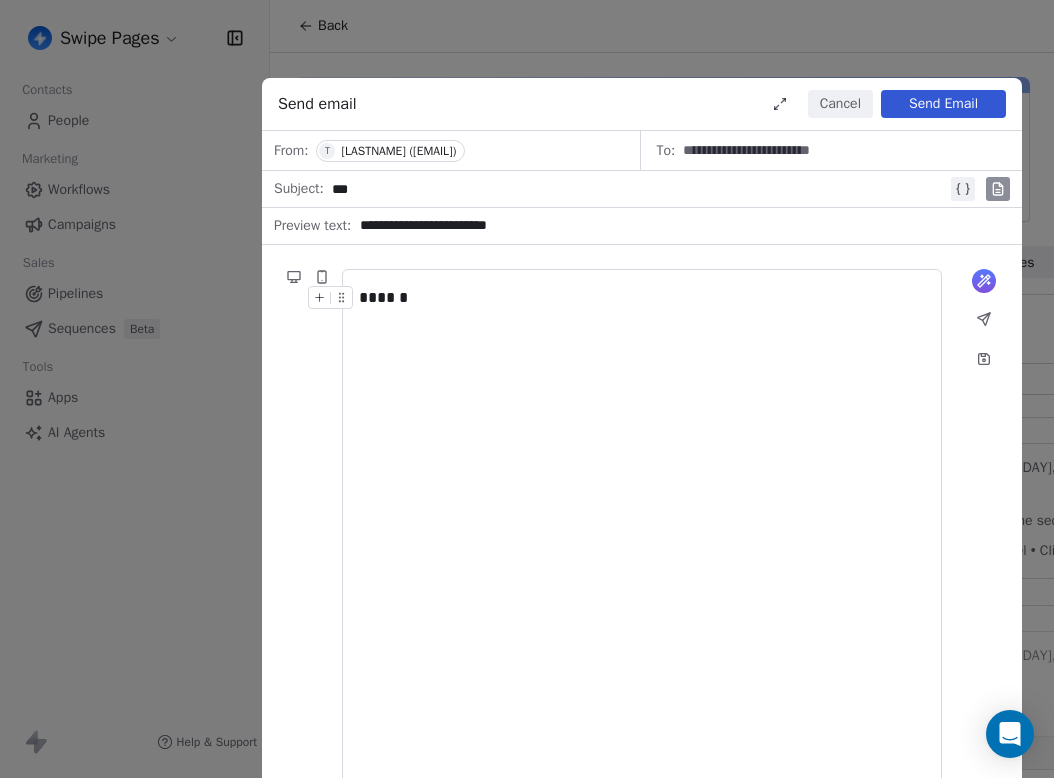 click on "******" at bounding box center [642, 298] 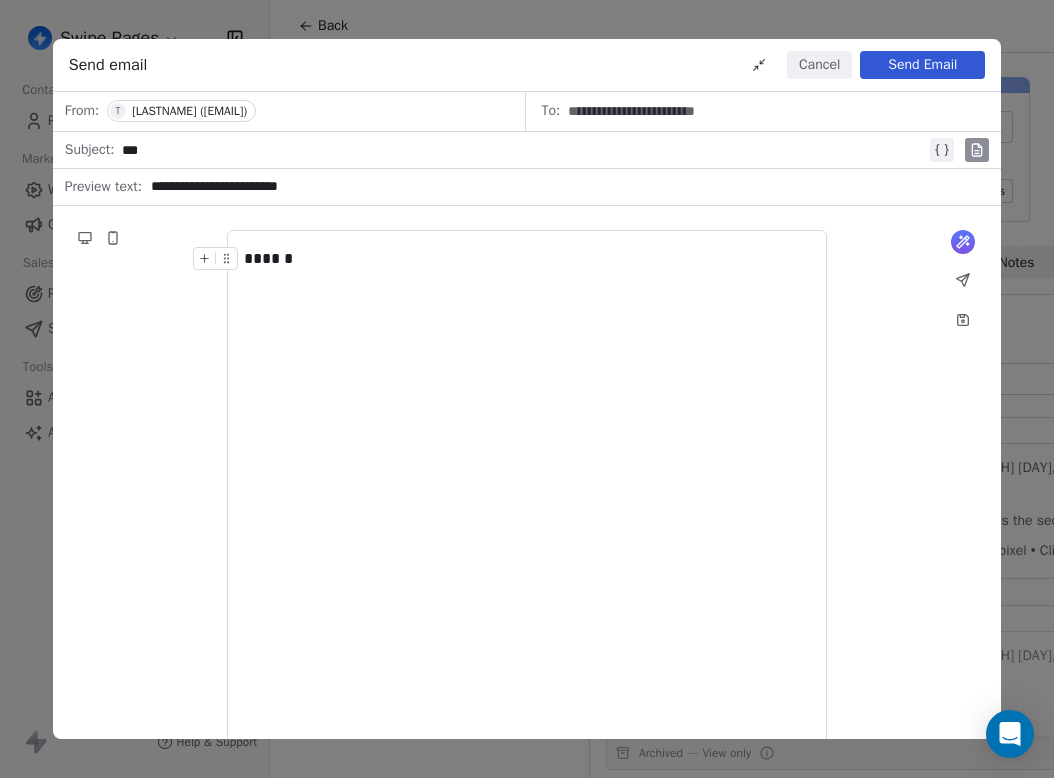 click 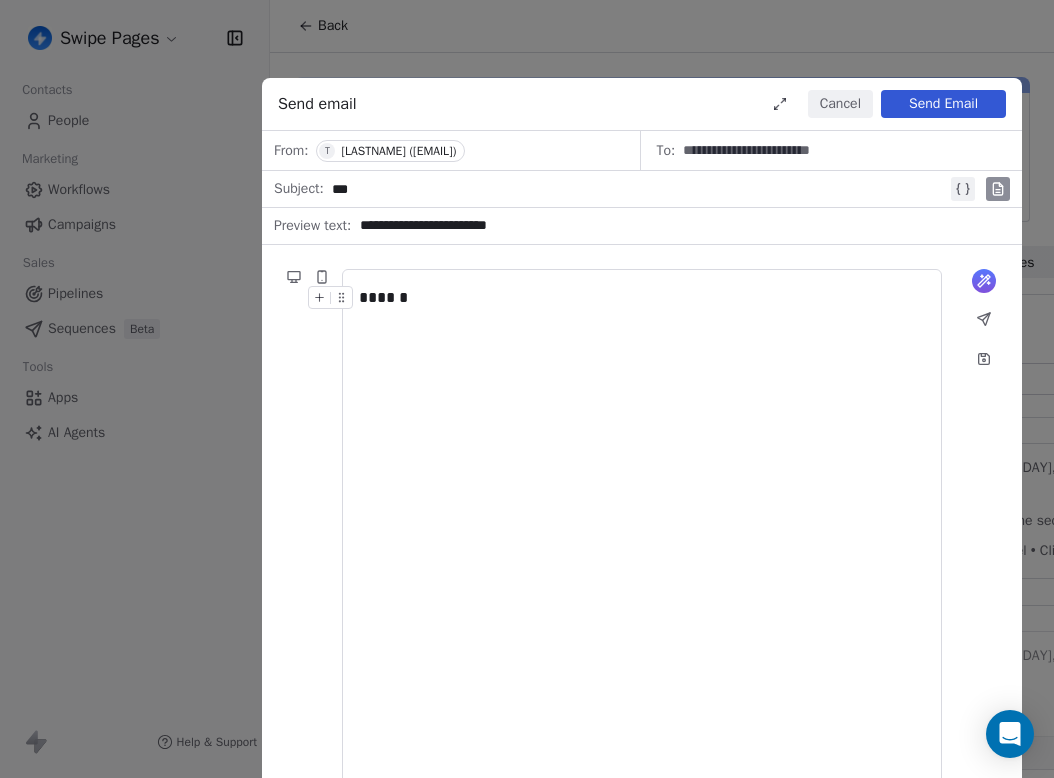 click 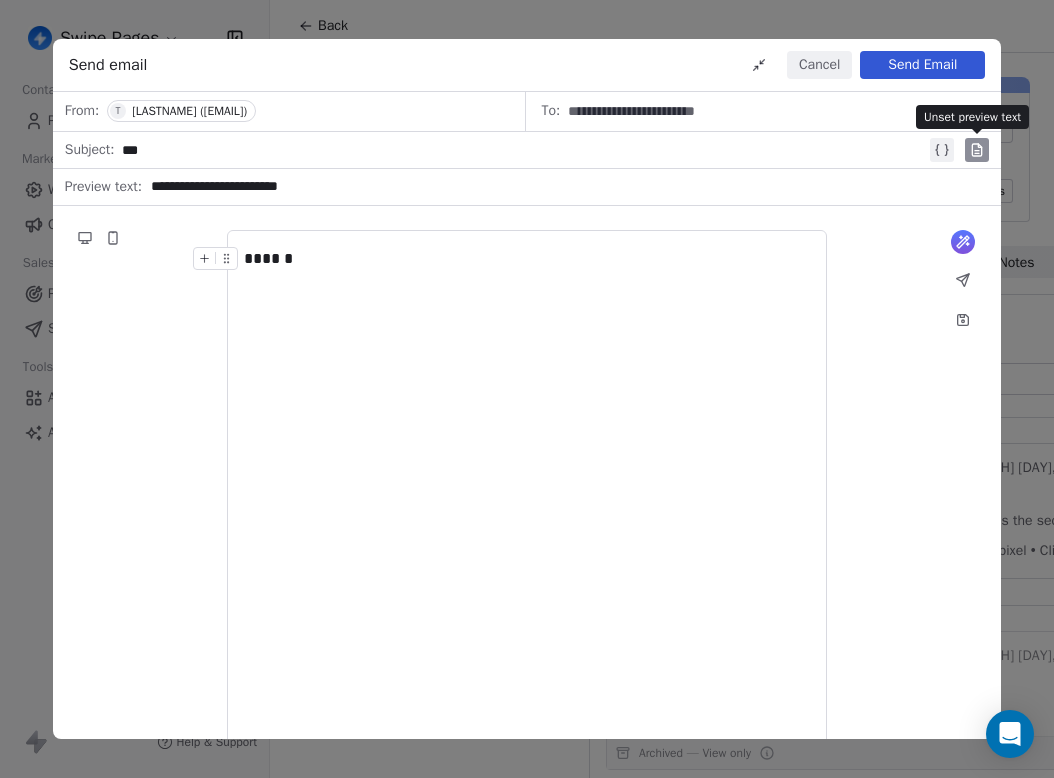 click at bounding box center [977, 150] 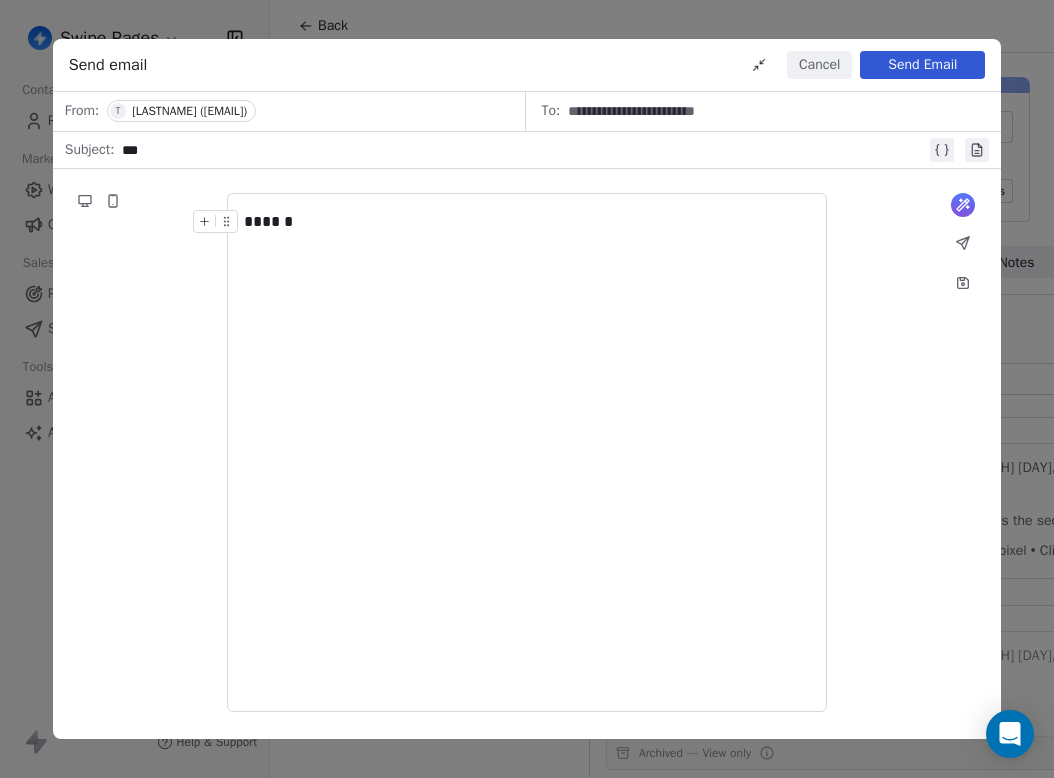 click at bounding box center [977, 150] 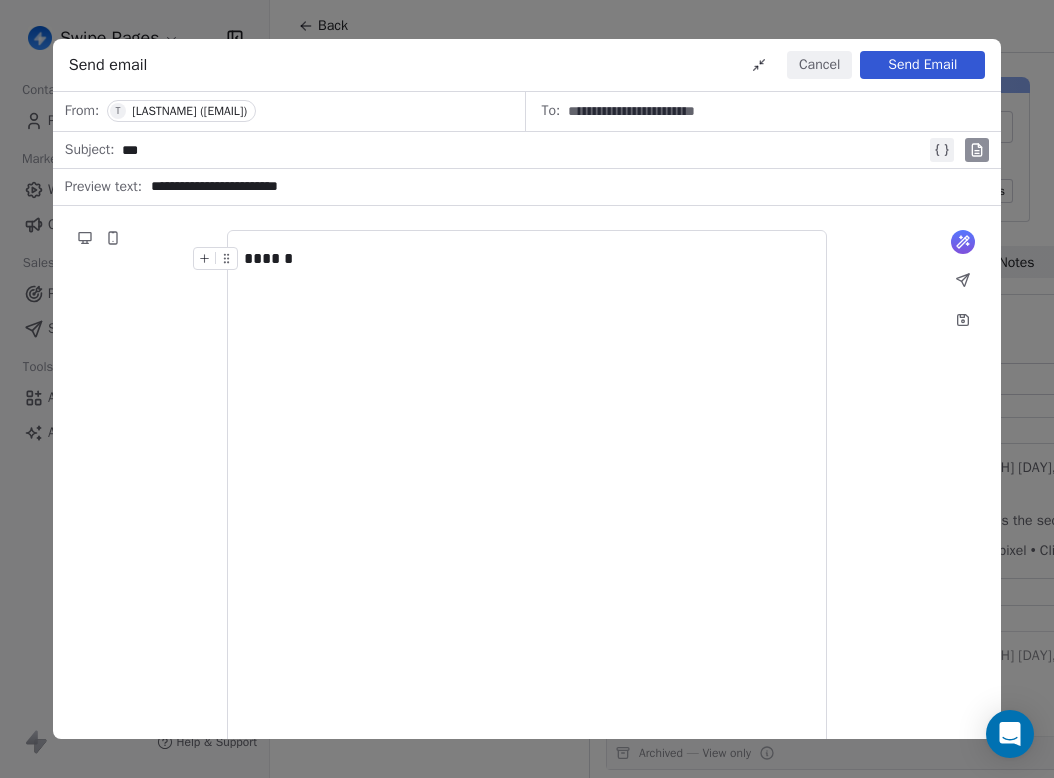 click on "**********" at bounding box center [564, 187] 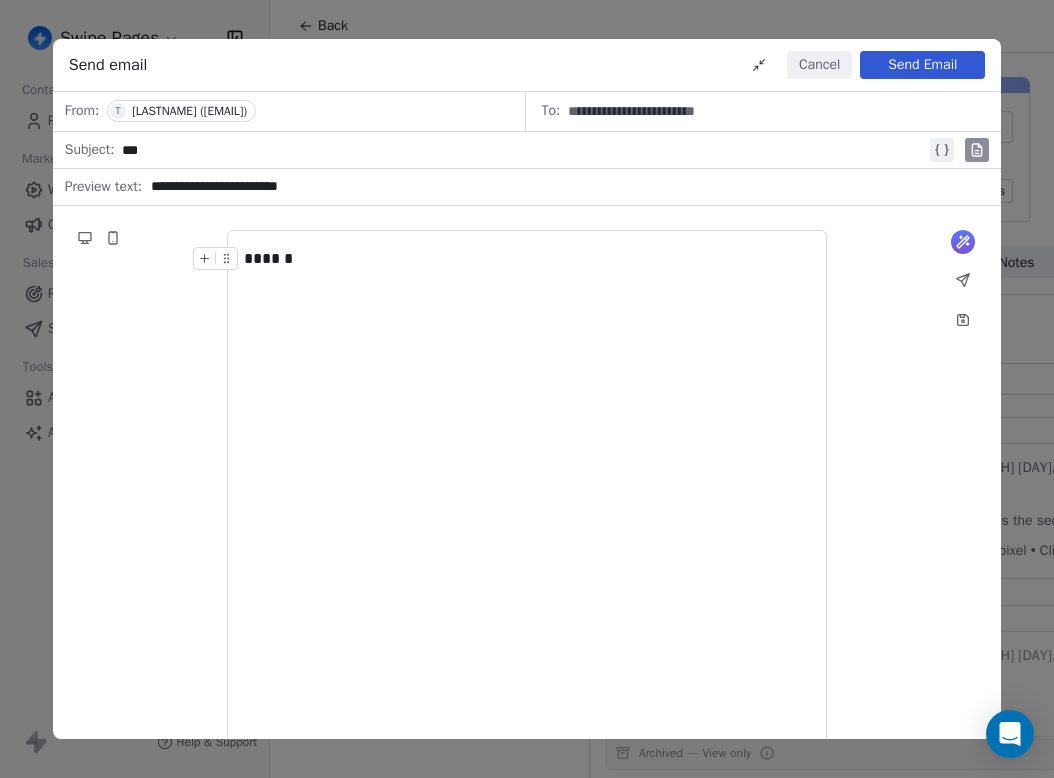 click on "**********" at bounding box center [564, 187] 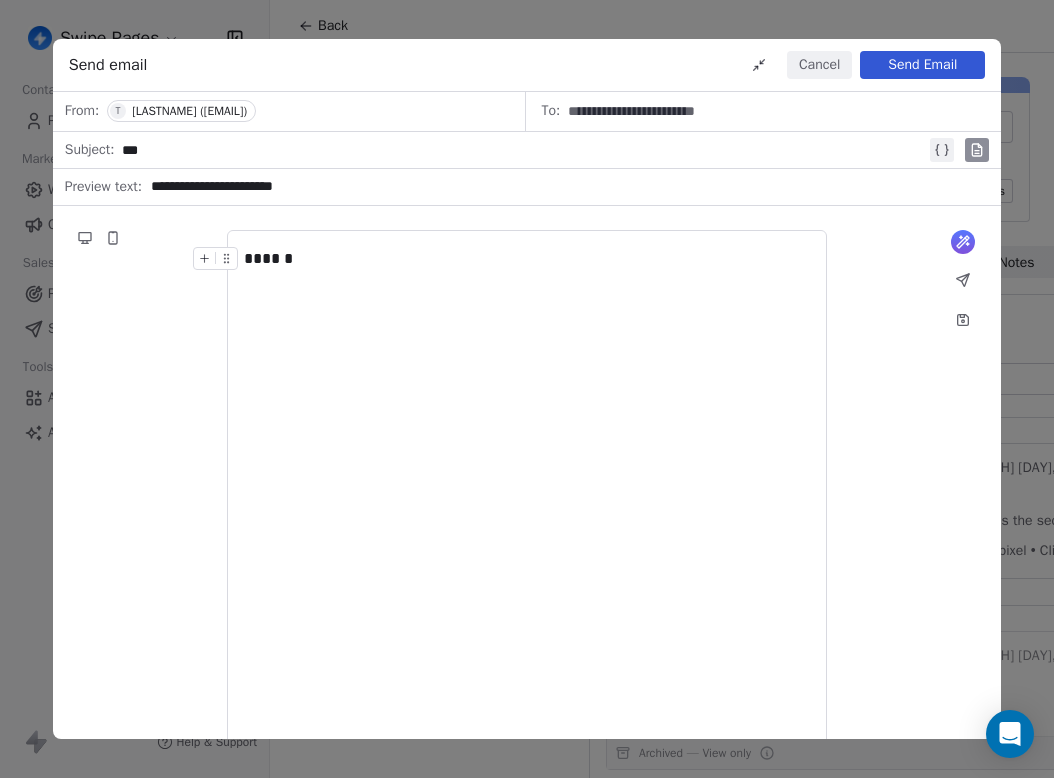 type on "**********" 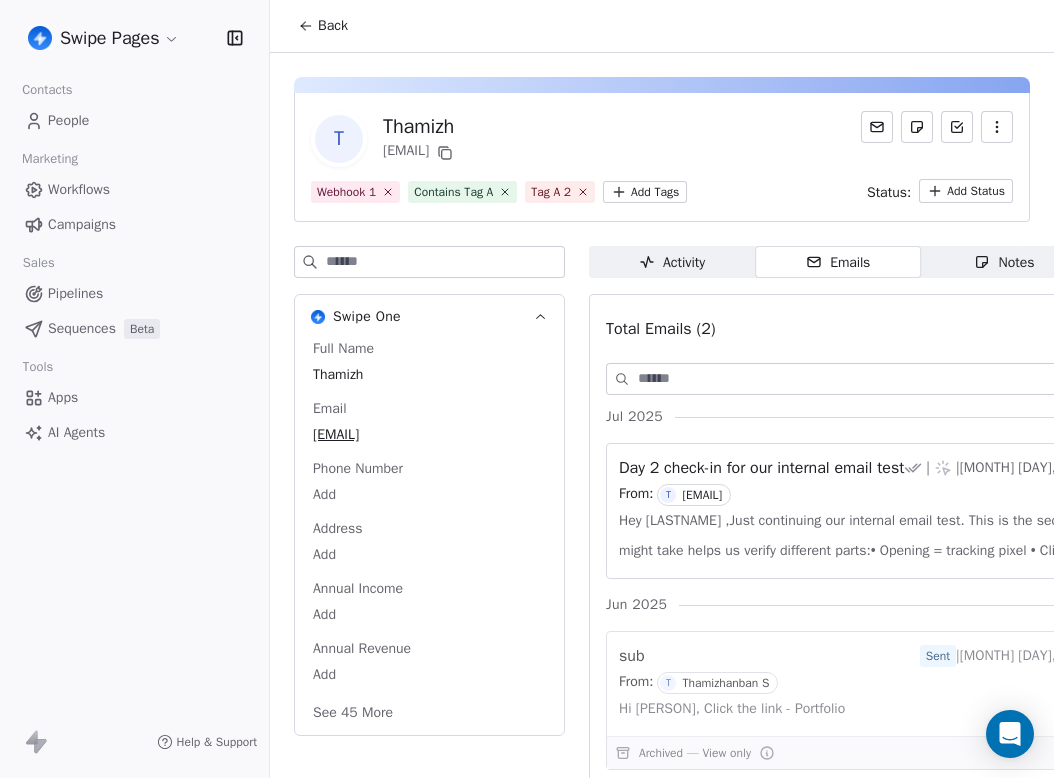 click on "Total Emails (2)   Compose Email" at bounding box center (921, 329) 